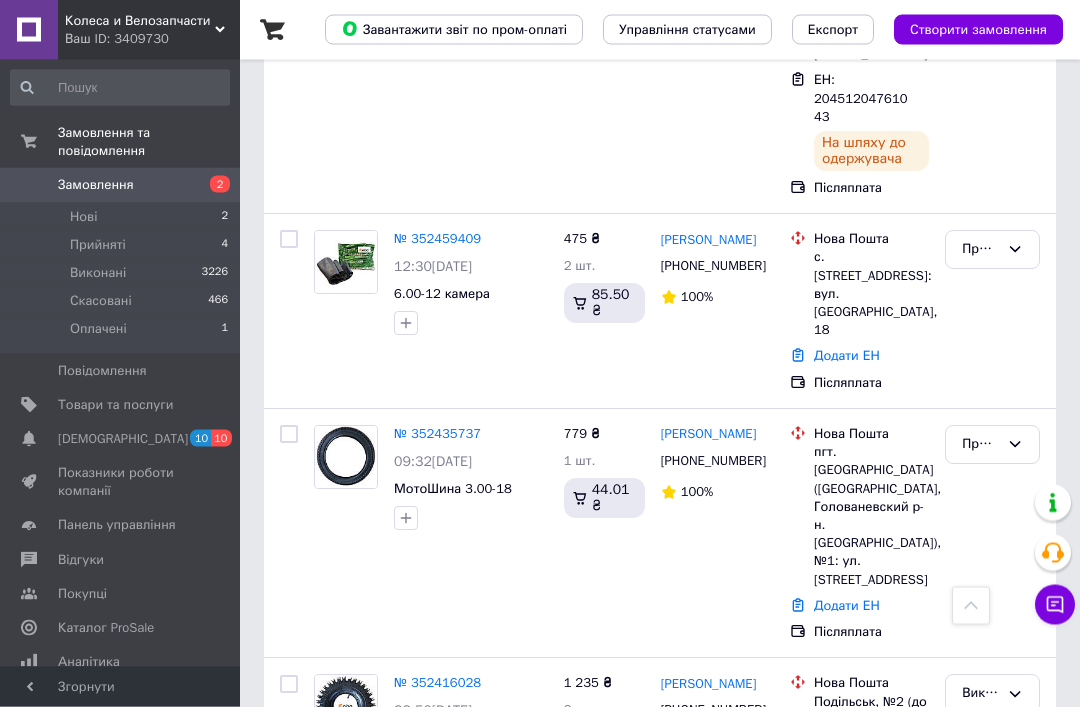 scroll, scrollTop: 1228, scrollLeft: 0, axis: vertical 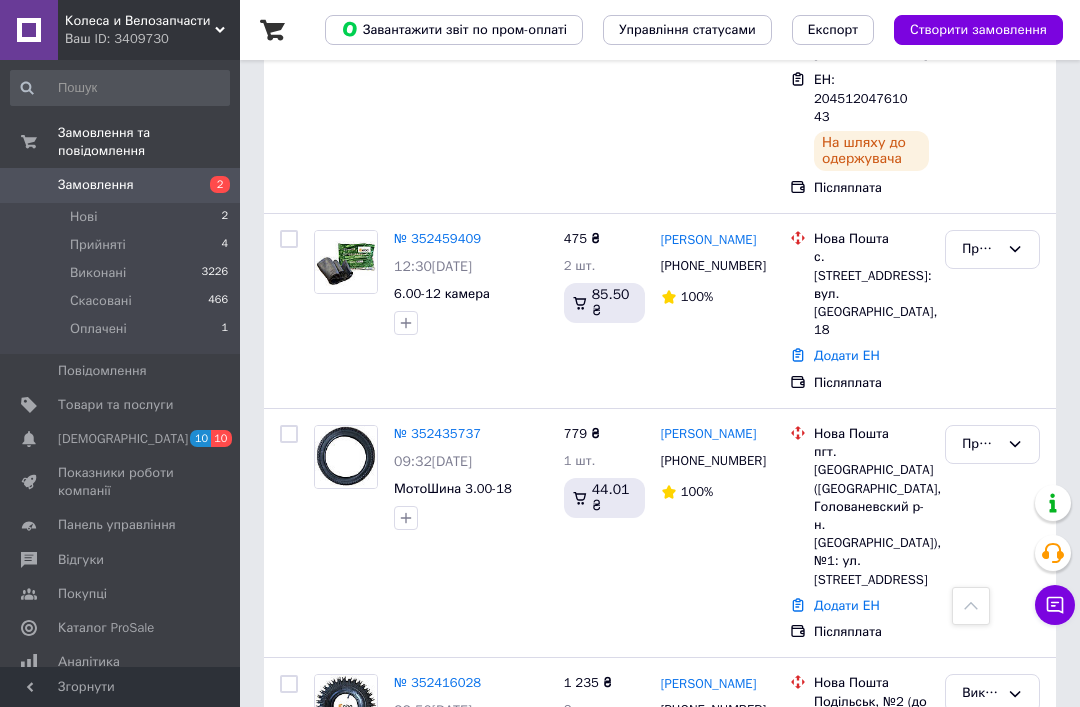 click on "Замовлення та повідомлення" at bounding box center (149, 142) 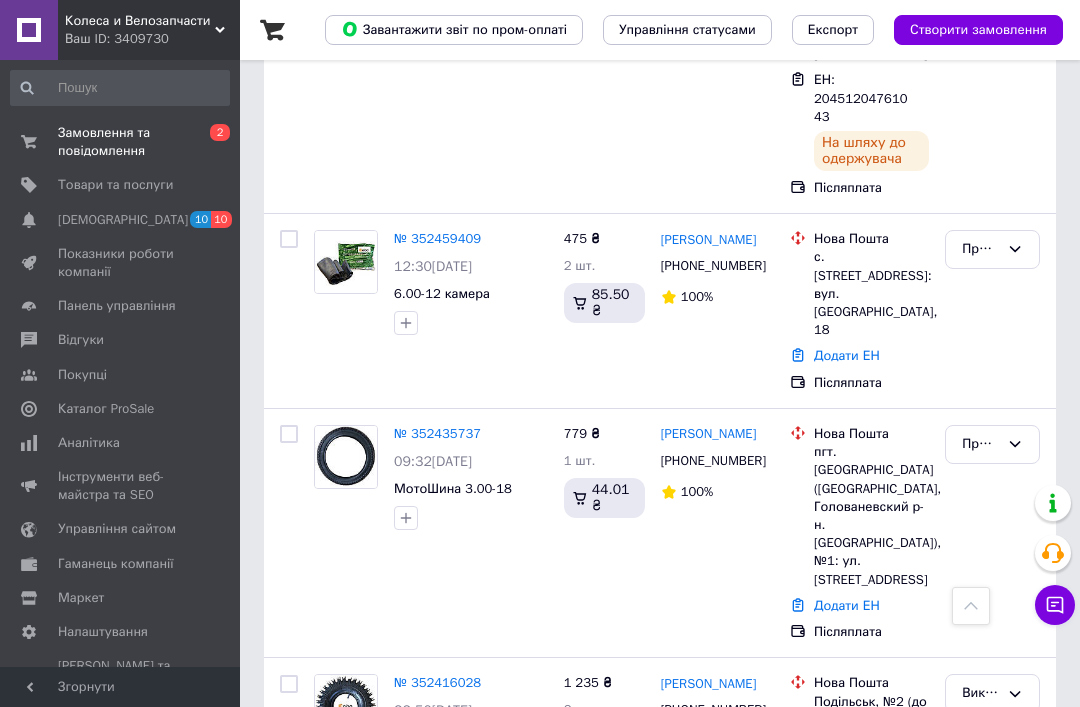 click on "Товари та послуги" at bounding box center [115, 185] 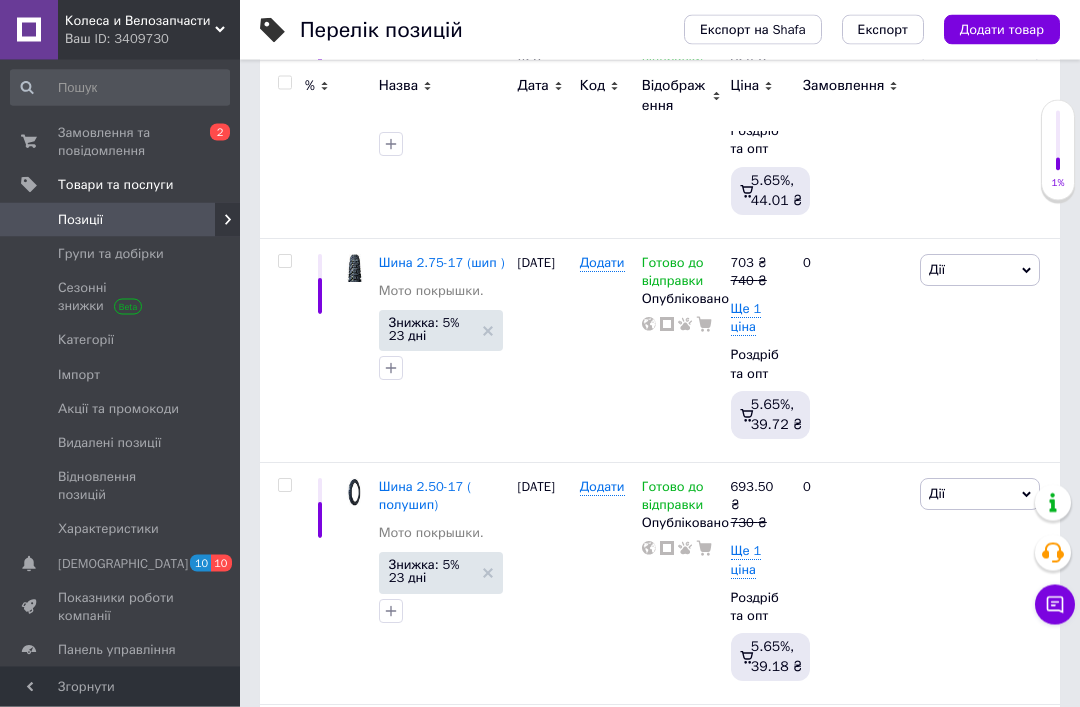 scroll, scrollTop: 607, scrollLeft: 0, axis: vertical 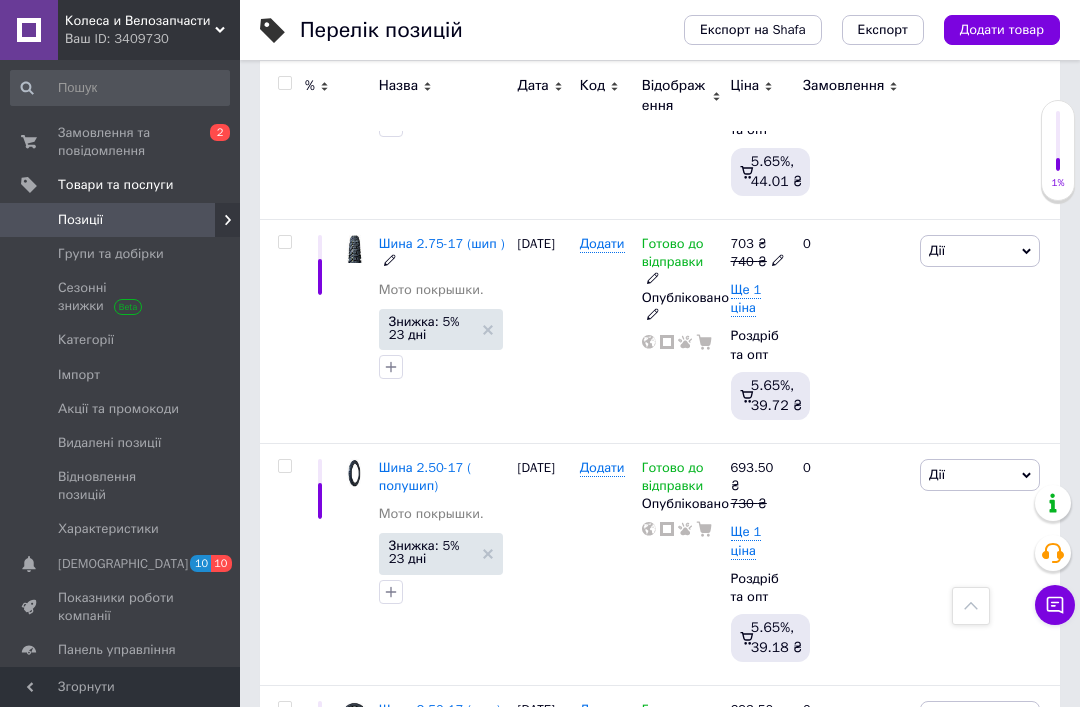 click on "Шина 2.75-17 (шип )" at bounding box center [442, 243] 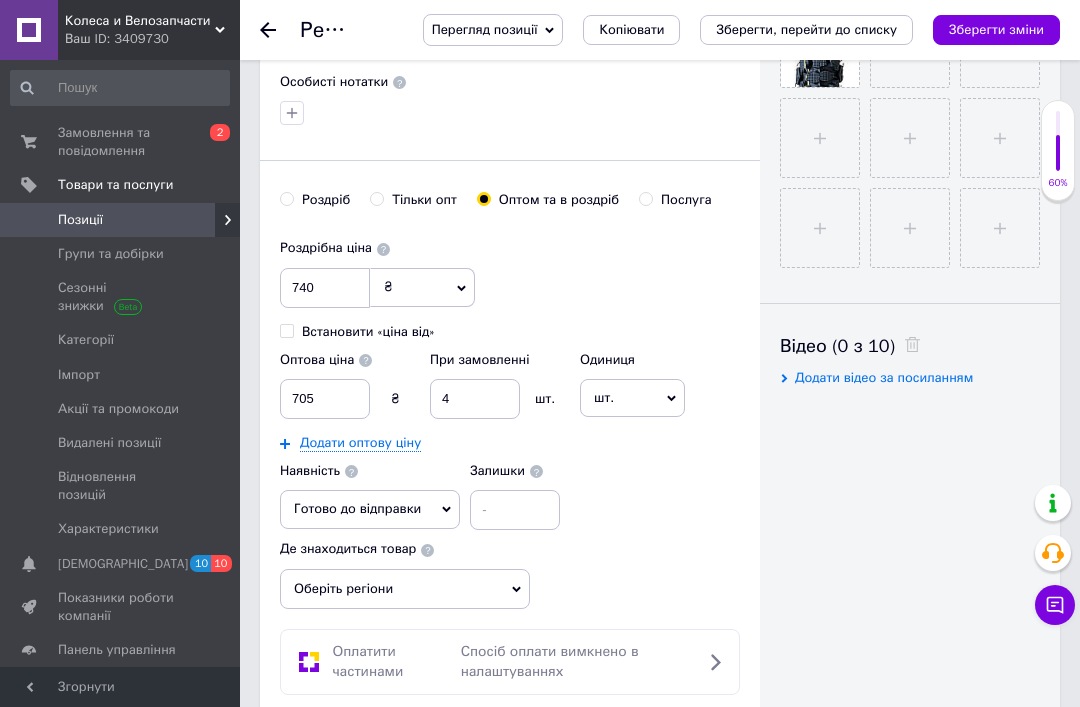 scroll, scrollTop: 768, scrollLeft: 0, axis: vertical 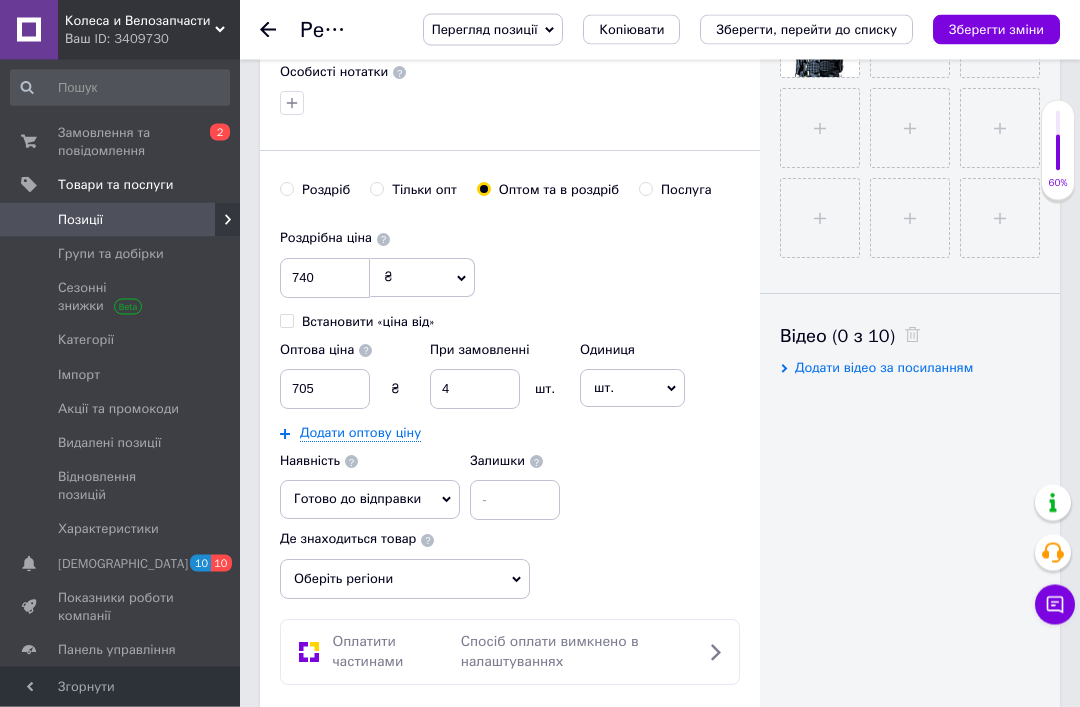 click on "Оберіть регіони" at bounding box center (405, 580) 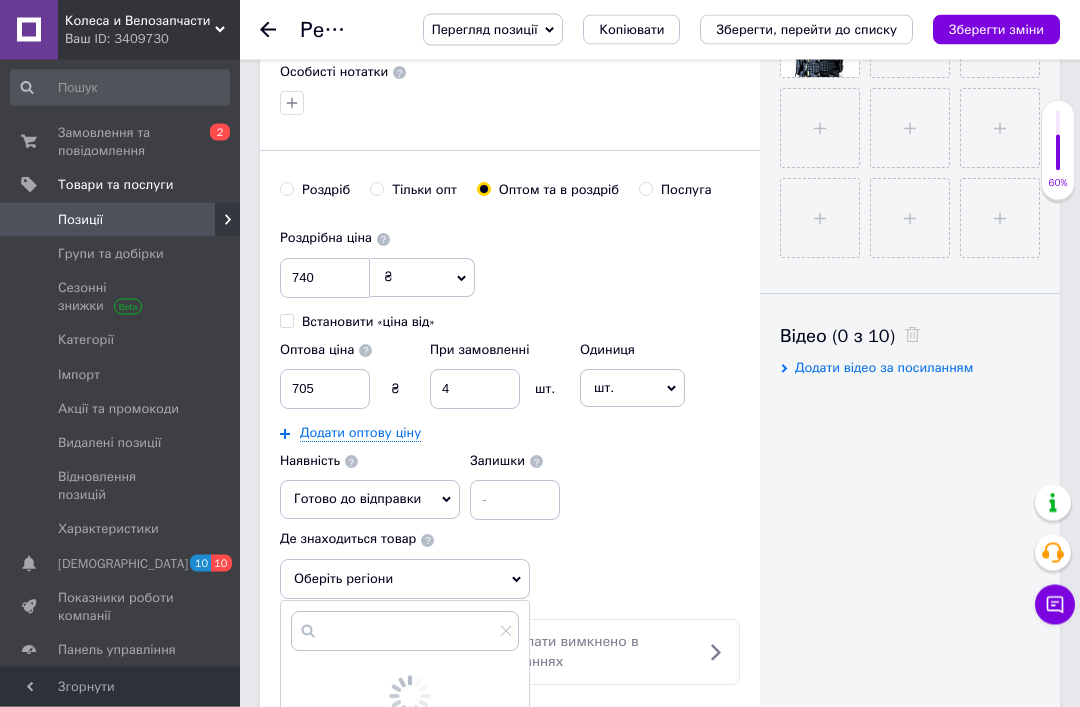 scroll, scrollTop: 769, scrollLeft: 0, axis: vertical 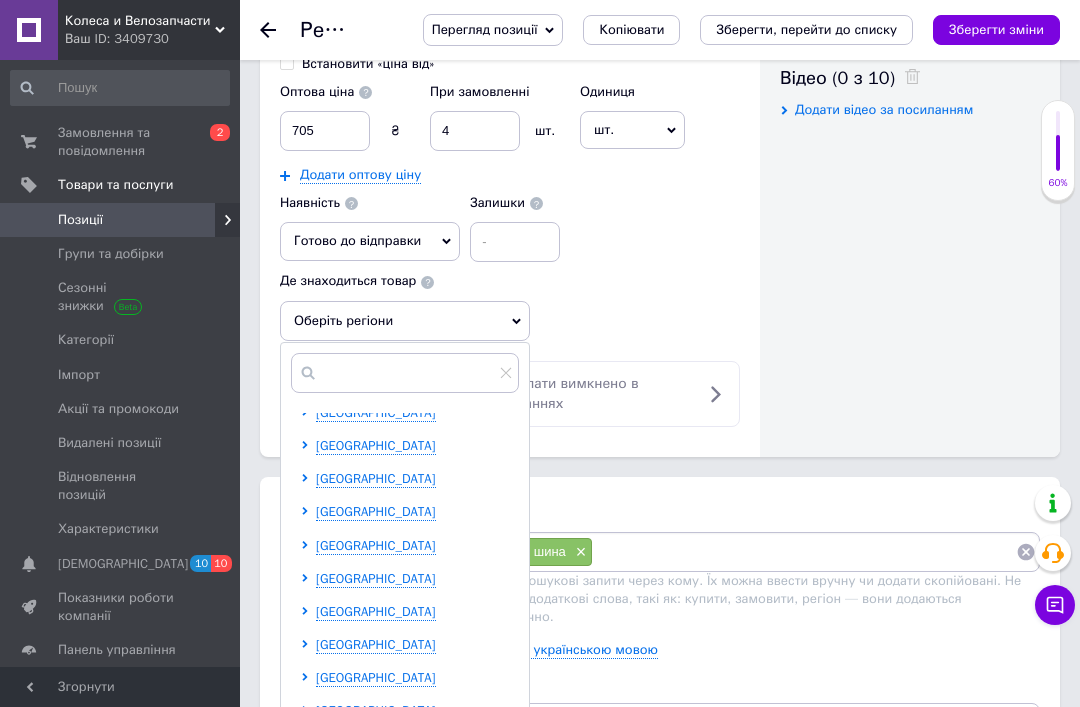 click on "[GEOGRAPHIC_DATA]" at bounding box center (376, 611) 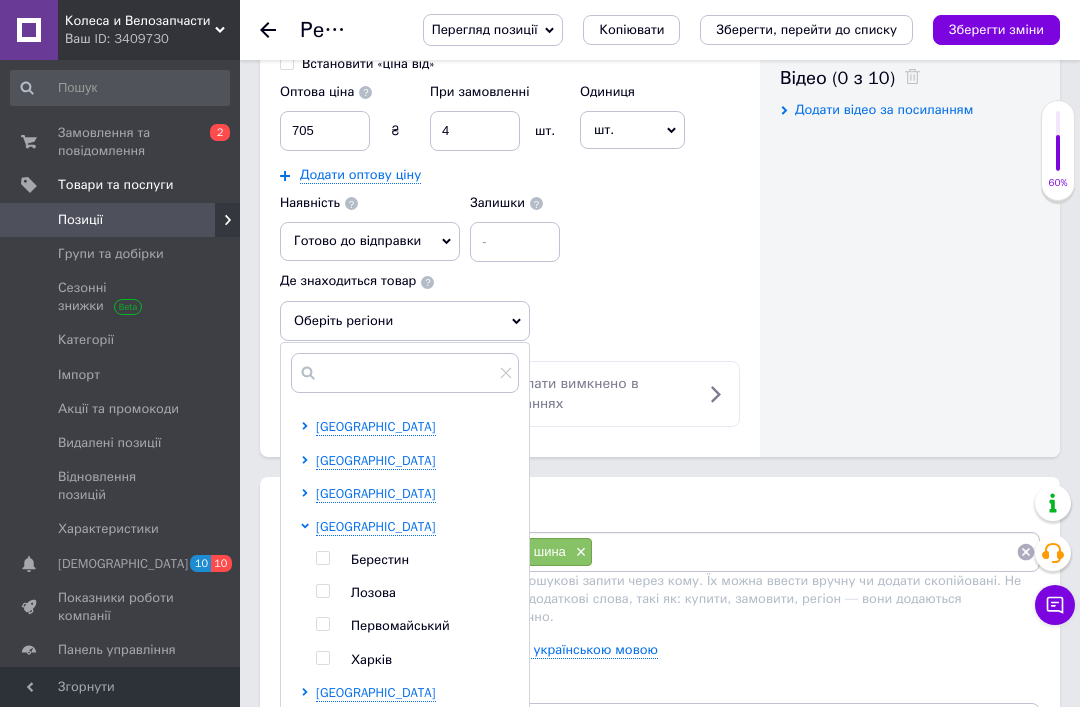 scroll, scrollTop: 501, scrollLeft: 0, axis: vertical 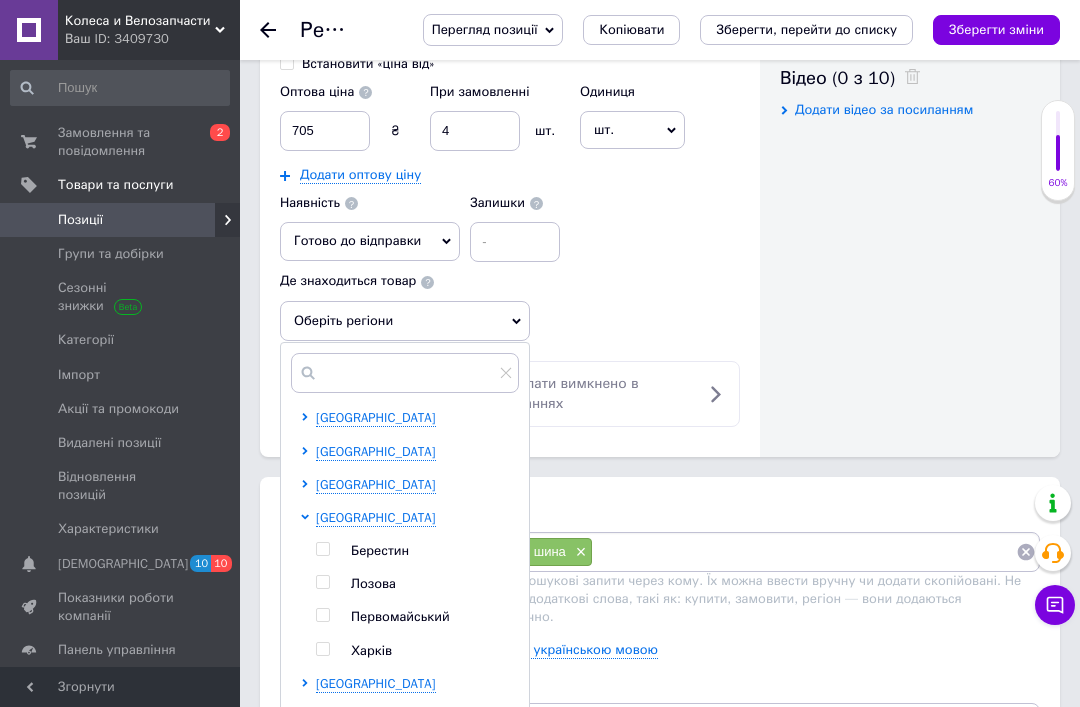 click at bounding box center [322, 649] 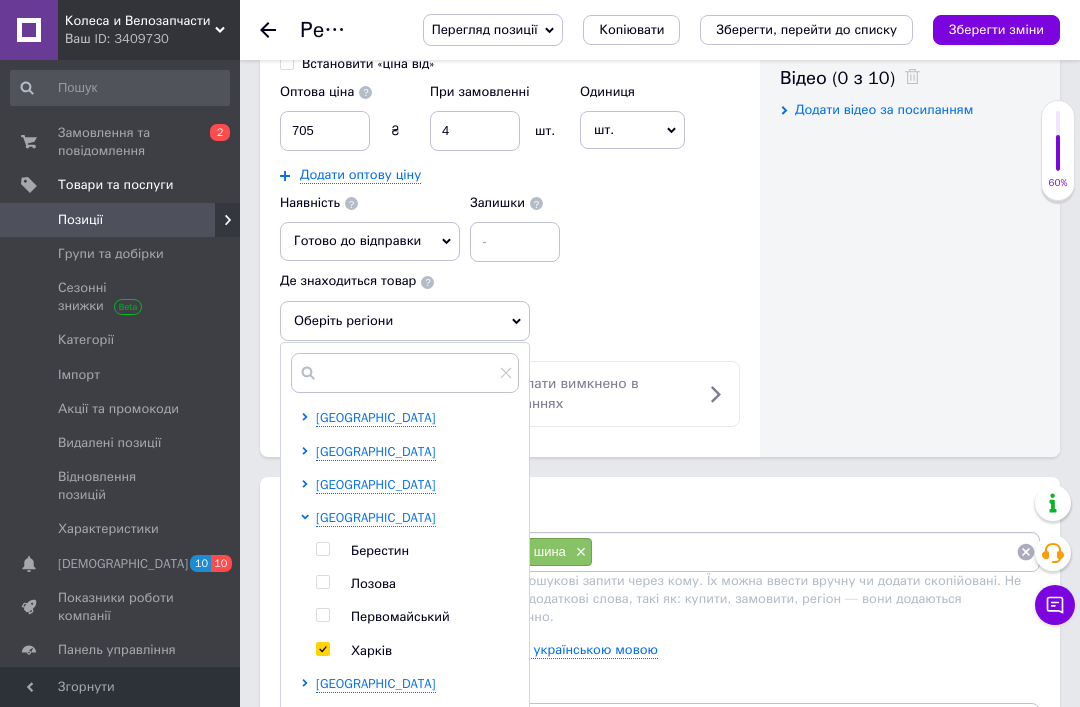 checkbox on "true" 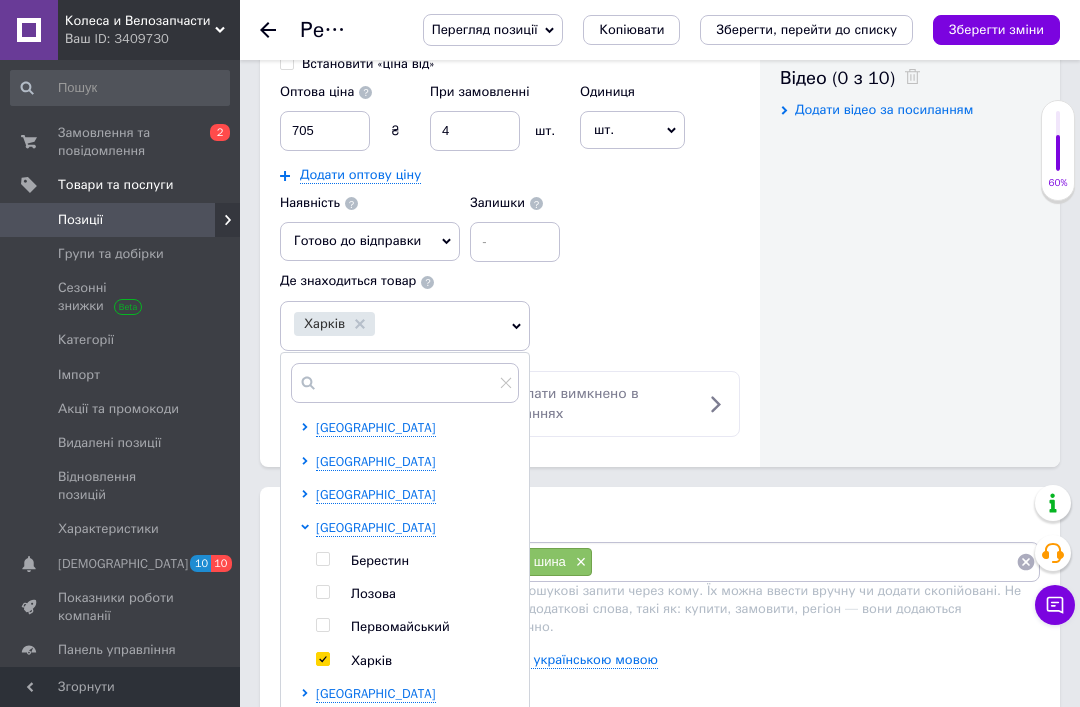 click on "2.75-17 шина × Вкажіть пошукові запити через кому. Їх можна ввести вручну чи додати скопійовані. Не вказуйте додаткові слова, такі як: купити, замовити, регіон — вони додаються автоматично. Переклад українською мовою" at bounding box center [755, 613] 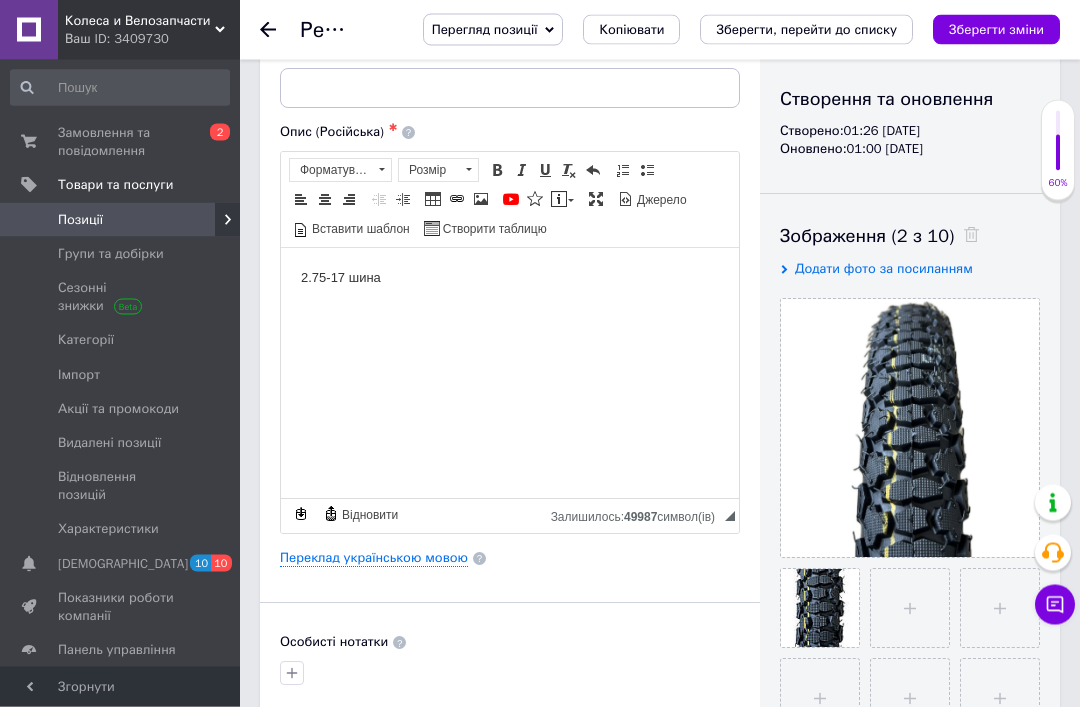 scroll, scrollTop: 195, scrollLeft: 0, axis: vertical 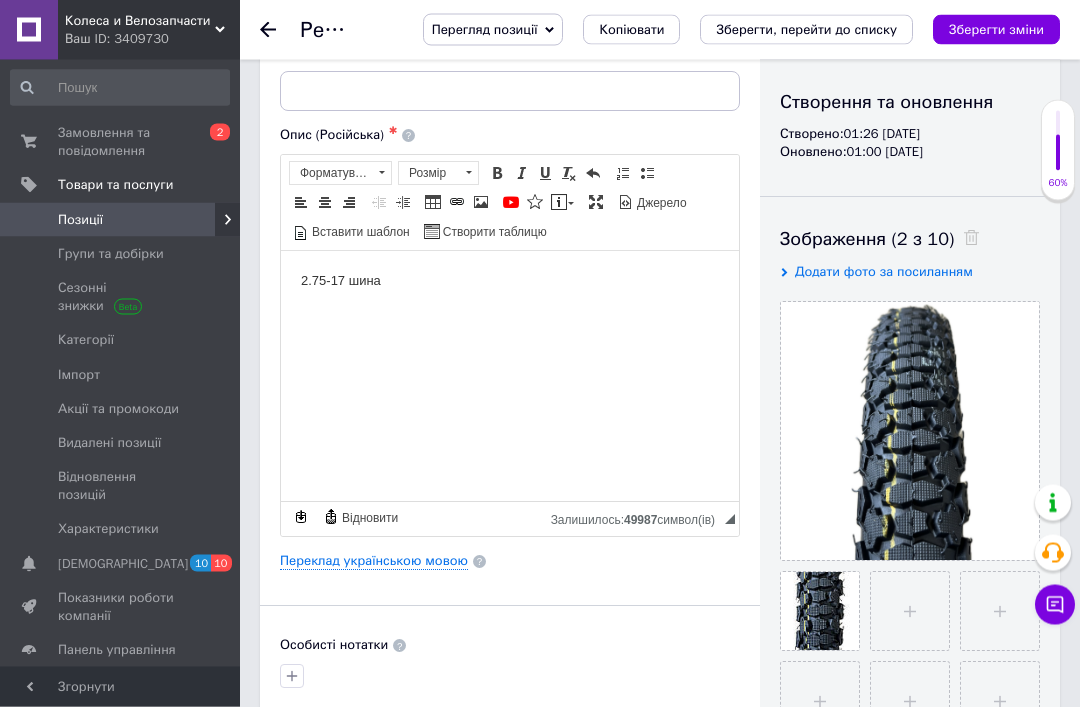 click on "Переклад українською мовою" at bounding box center (374, 562) 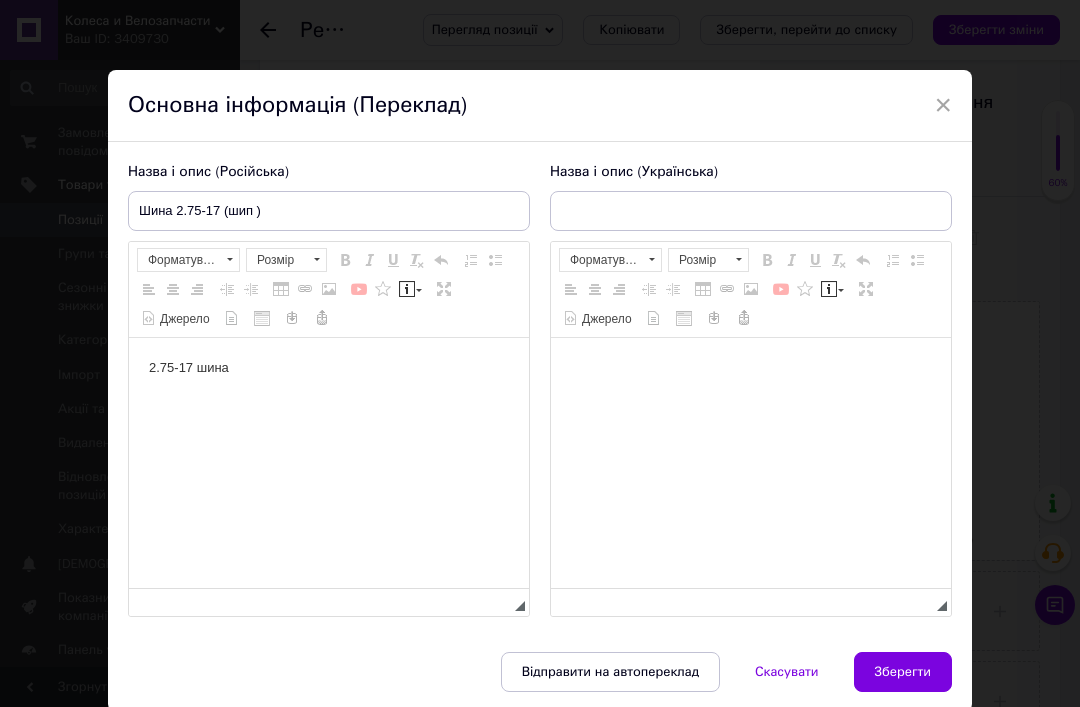 scroll, scrollTop: 0, scrollLeft: 0, axis: both 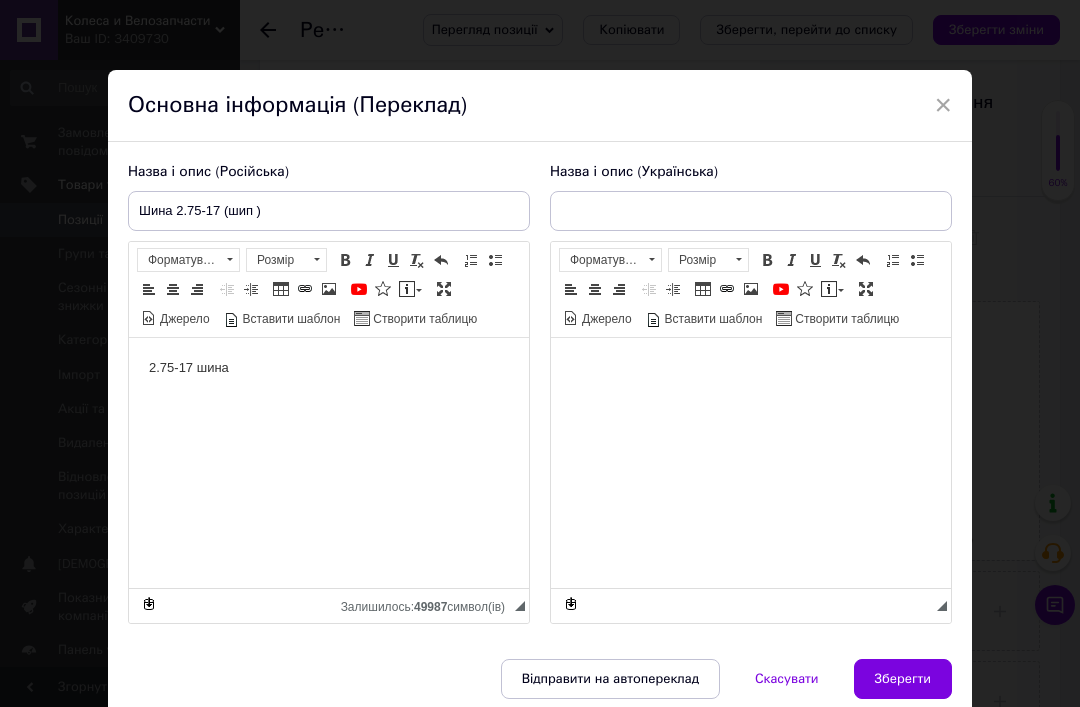 type on "Шина 2.75-17 (шип)" 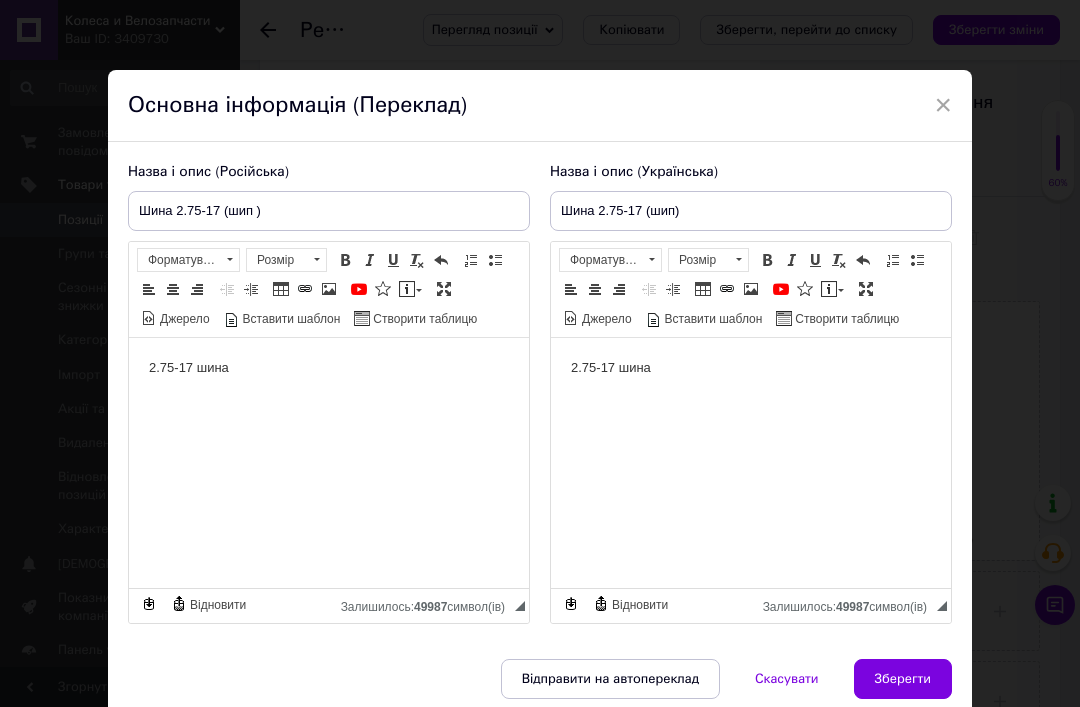click on "2.75-17 шина" at bounding box center [329, 368] 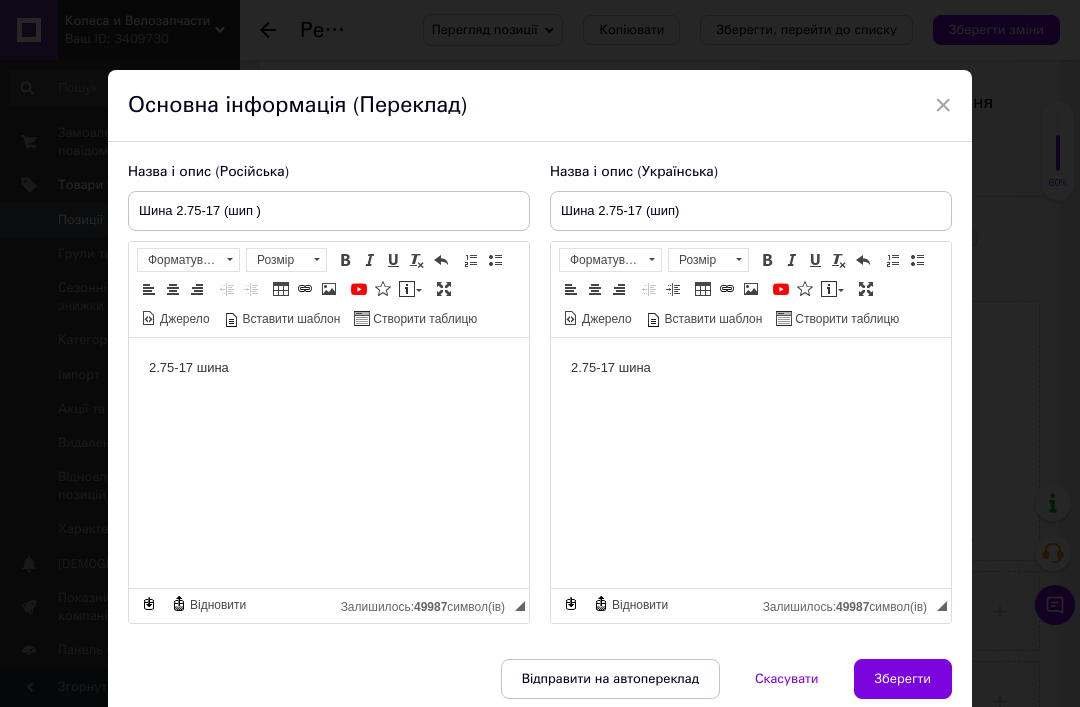 scroll, scrollTop: 195, scrollLeft: 0, axis: vertical 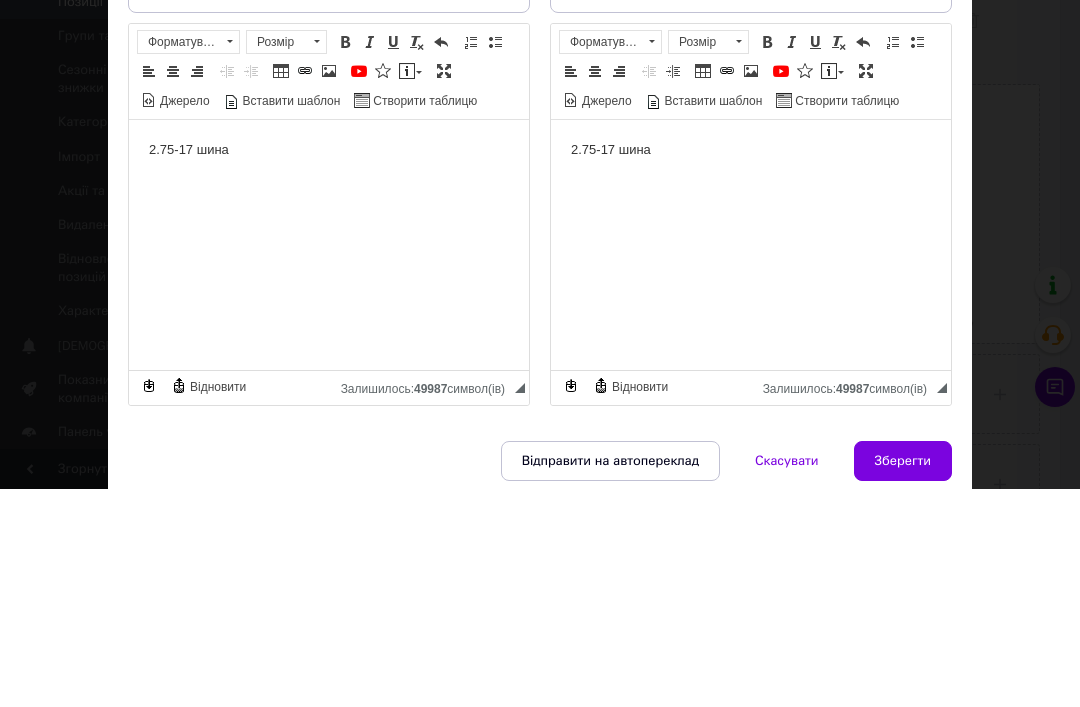 type 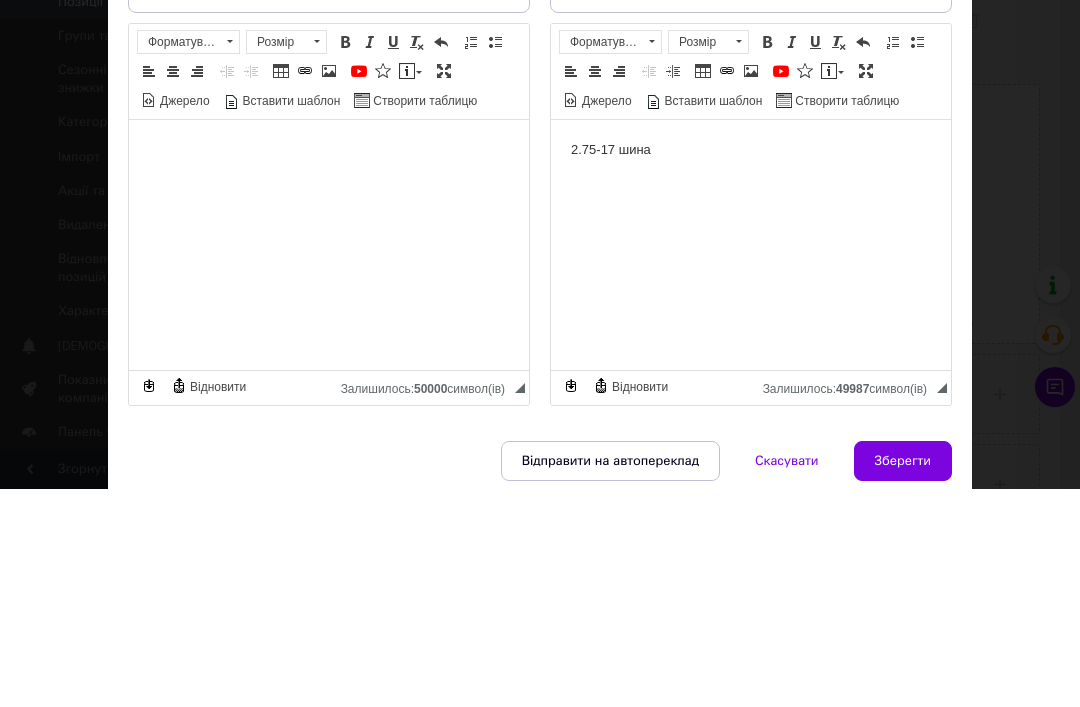 click at bounding box center (329, 150) 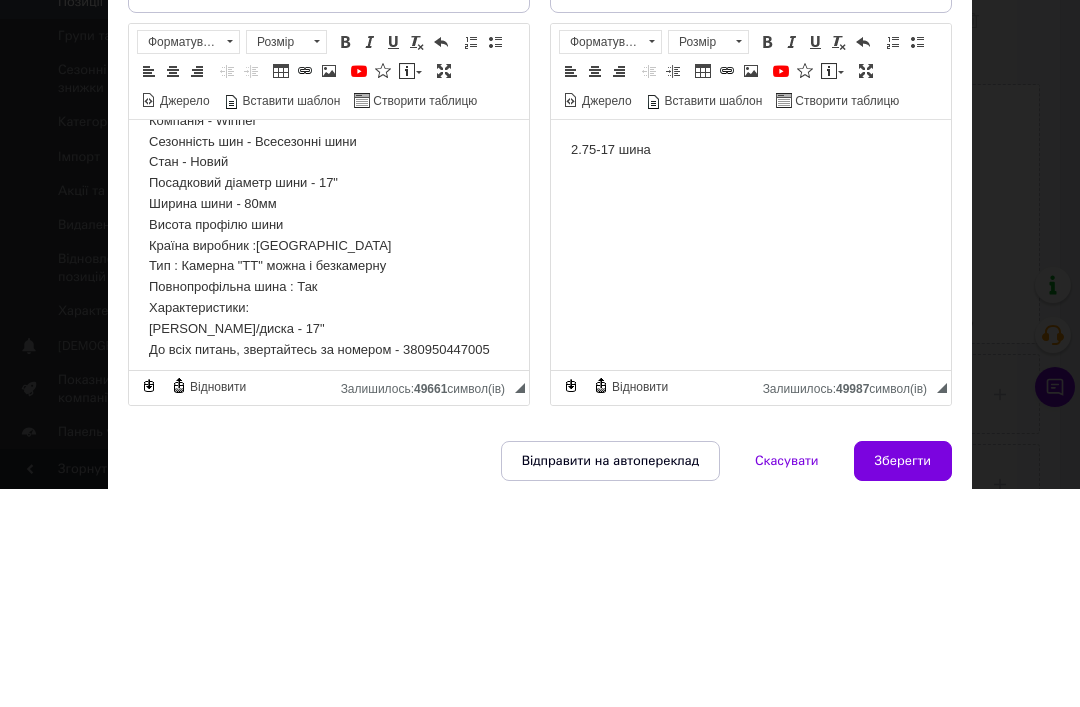 click on "2.75-17 шина" at bounding box center (751, 150) 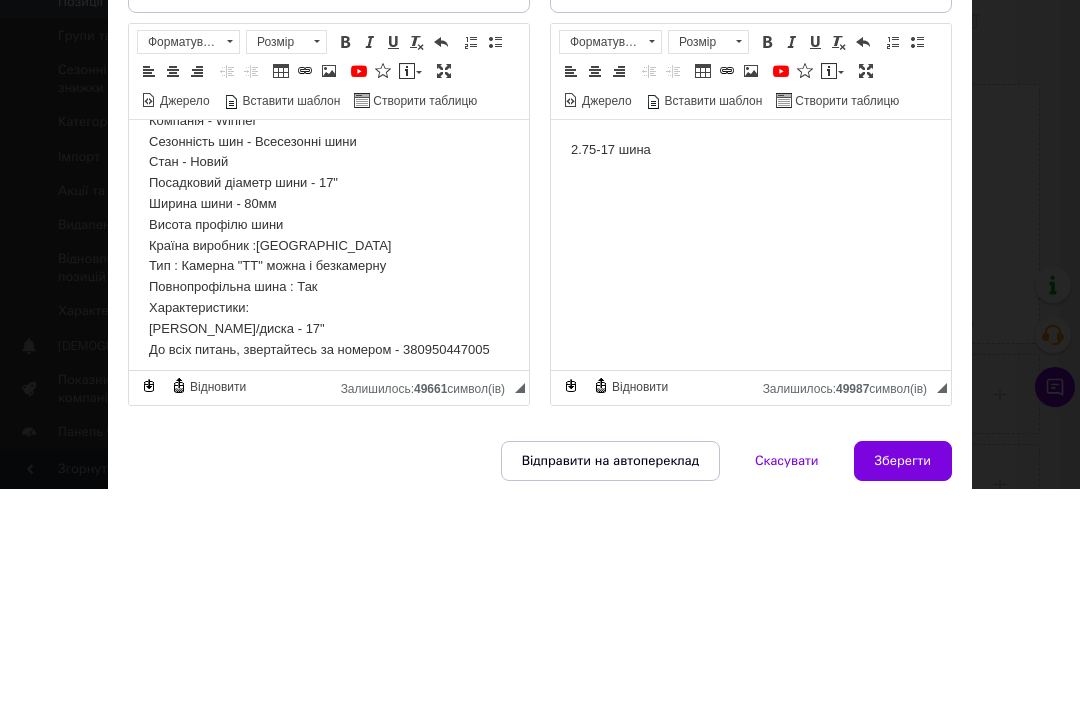 click on "2.75-17 шина" at bounding box center (751, 150) 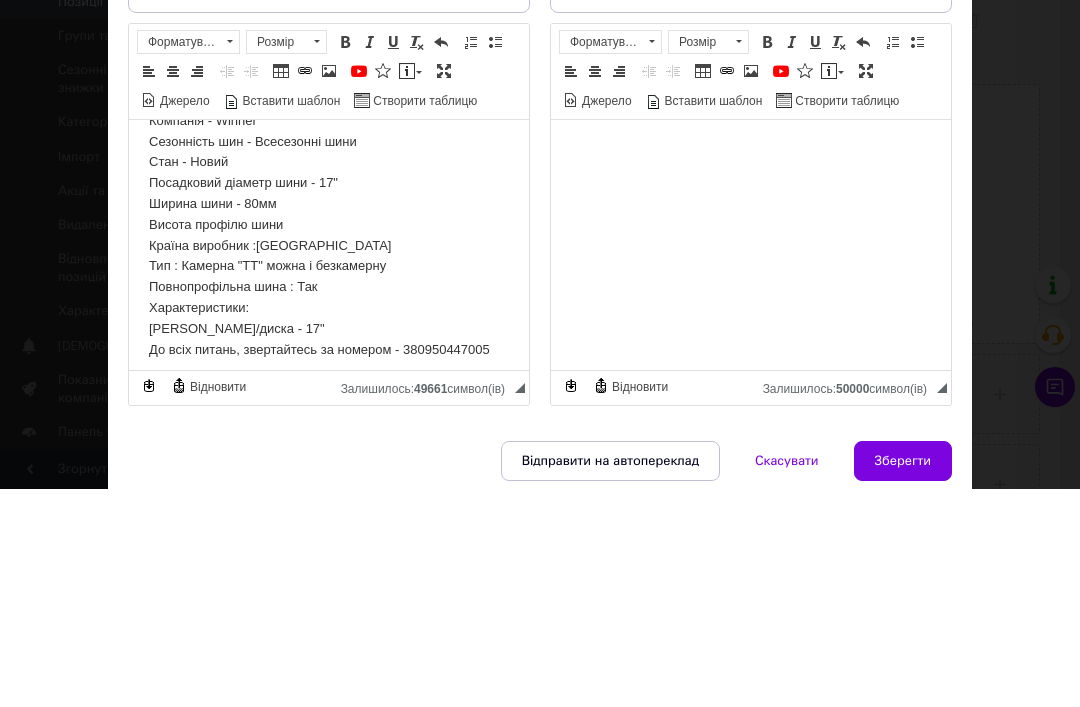 click at bounding box center [751, 150] 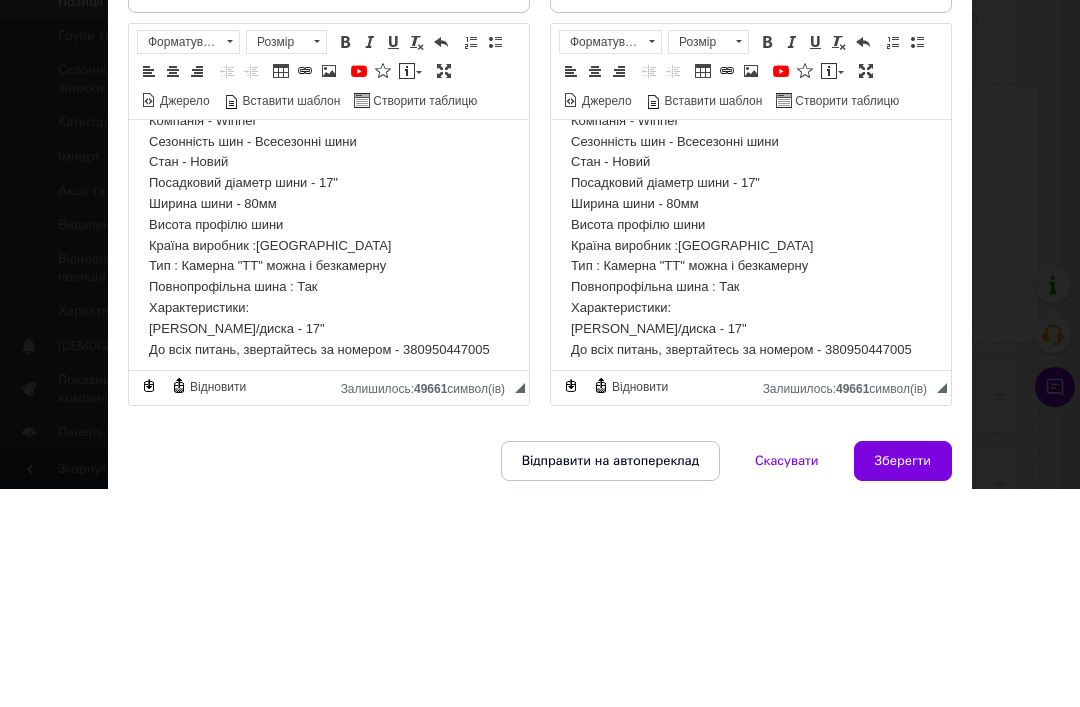 click on "Назва і опис (Російська) Шина 2.75-17 (шип ) Мотоцикли/квадроцикли
Компанія - Winner
Сезонність шин - Всесезонні шини
Стан - Новий
Посадковий діаметр шини - 17"
Ширина шини - 80мм
Висота профілю шини
Країна виробник :[GEOGRAPHIC_DATA]
Тип : Камерна "TT" можна і безкамерну
Повнопрофільна шина : Так
Характеристики:
Діаметр колеса/диска - 17"
До всіх питань, звертайтесь за номером - 380950447005 Розширений текстовий редактор, D4083D03-373E-421B-877B-BABA7E7E510F Панель інструментів редактора Форматування Форматування Розмір Розмір   Жирний  Сполучення клавіш Command+B   Курсив  Сполучення клавіш Command+I" at bounding box center [329, 393] 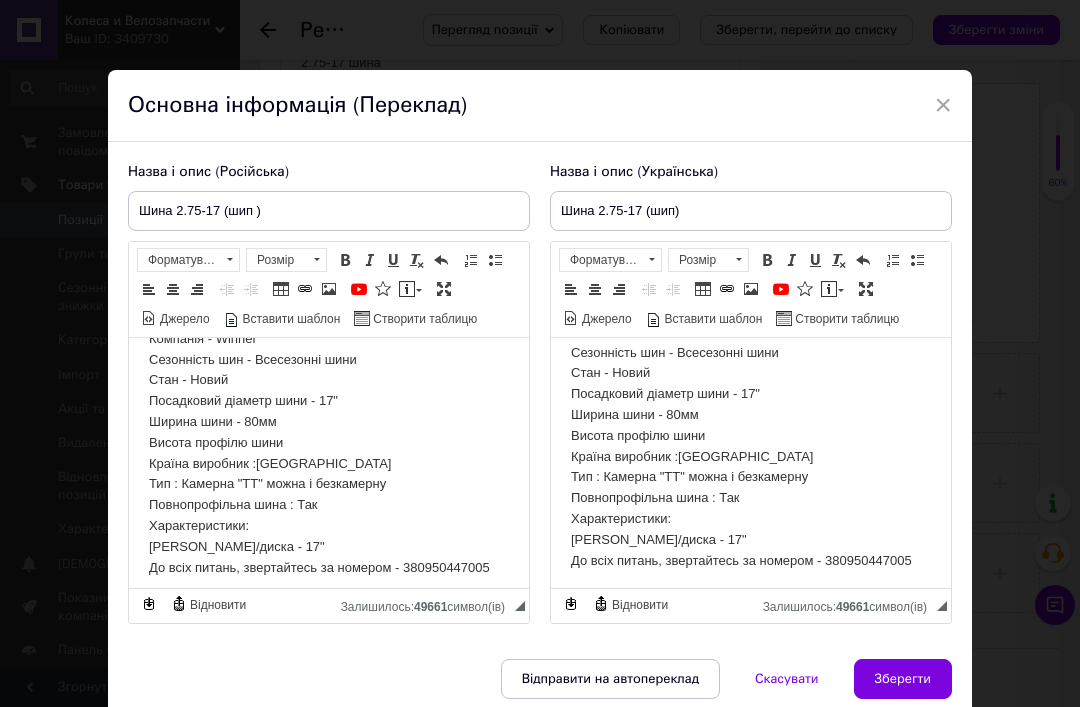 scroll, scrollTop: 53, scrollLeft: 0, axis: vertical 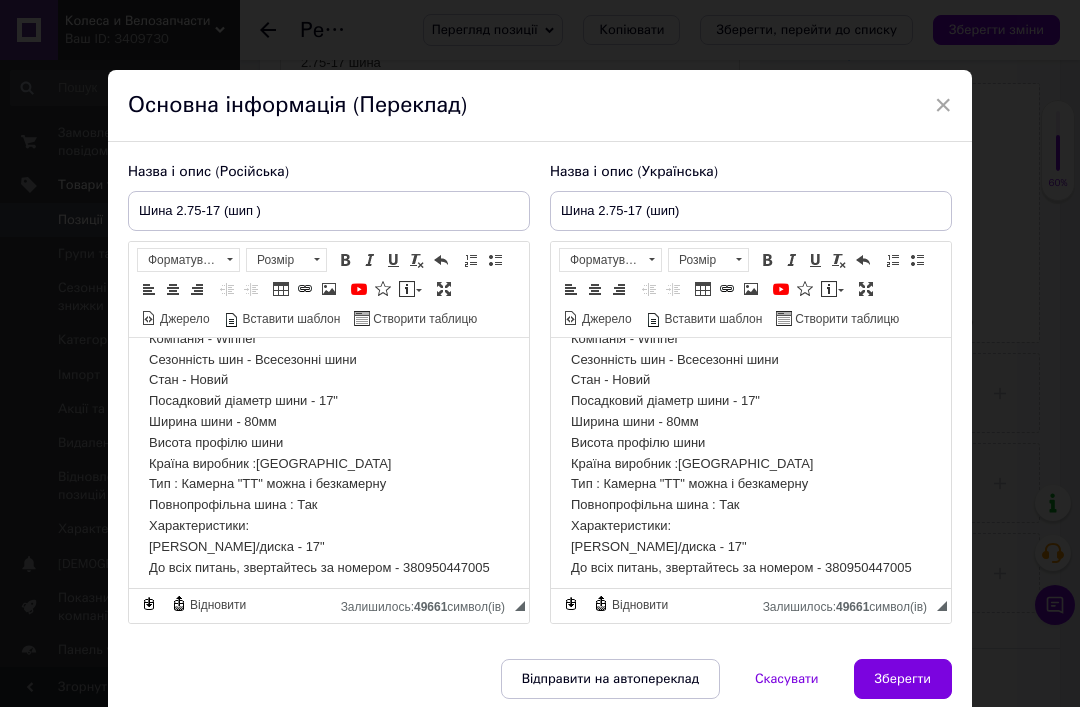 click on "Зберегти" at bounding box center [903, 679] 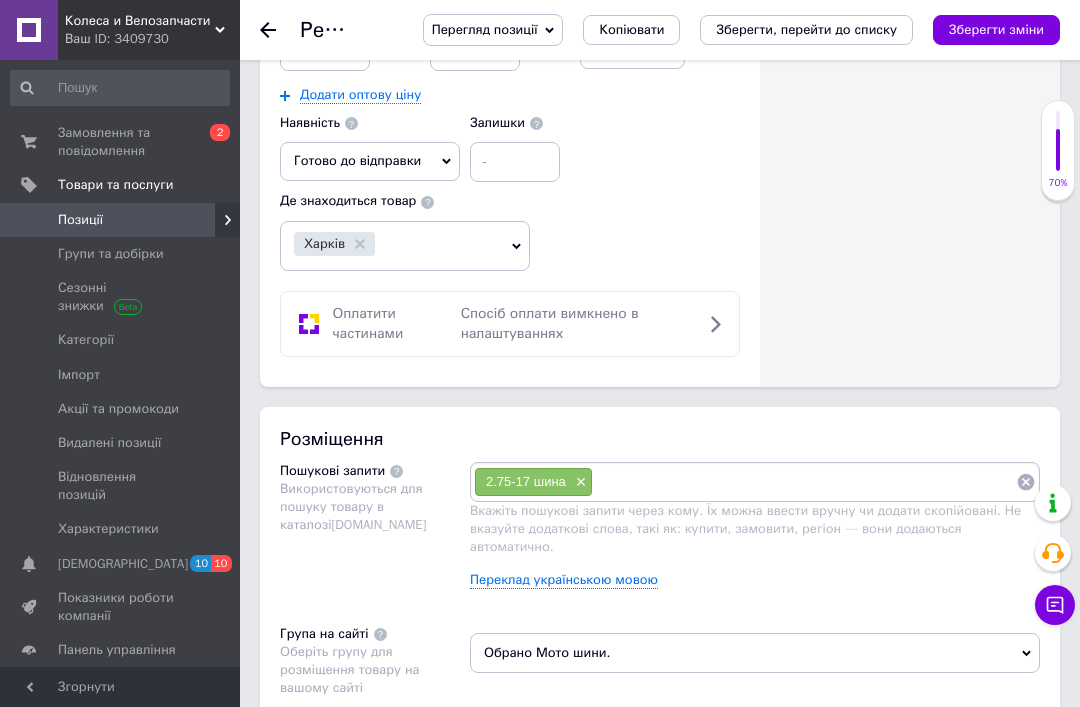 scroll, scrollTop: 1114, scrollLeft: 0, axis: vertical 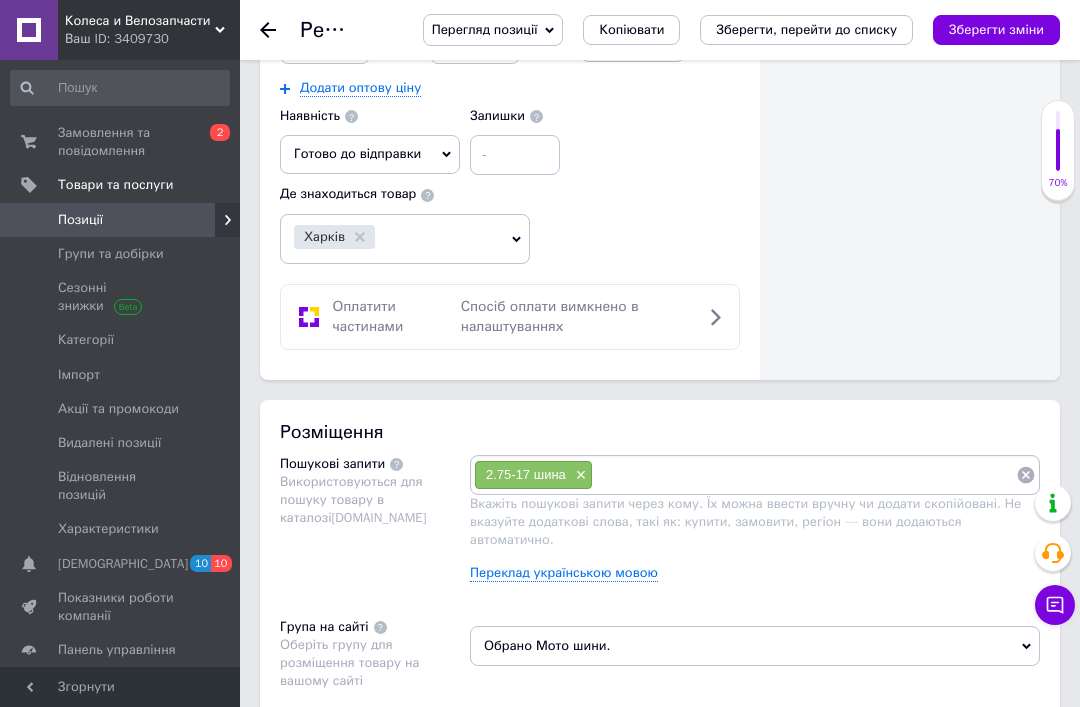 click at bounding box center (804, 475) 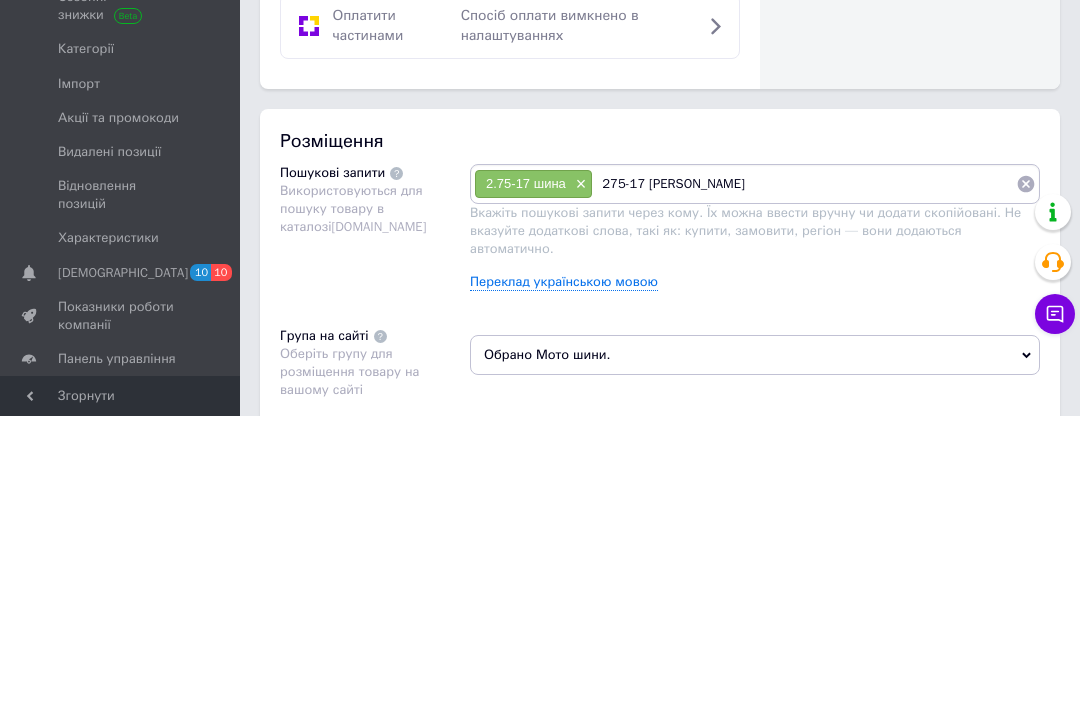 type on "275-17 мото шина" 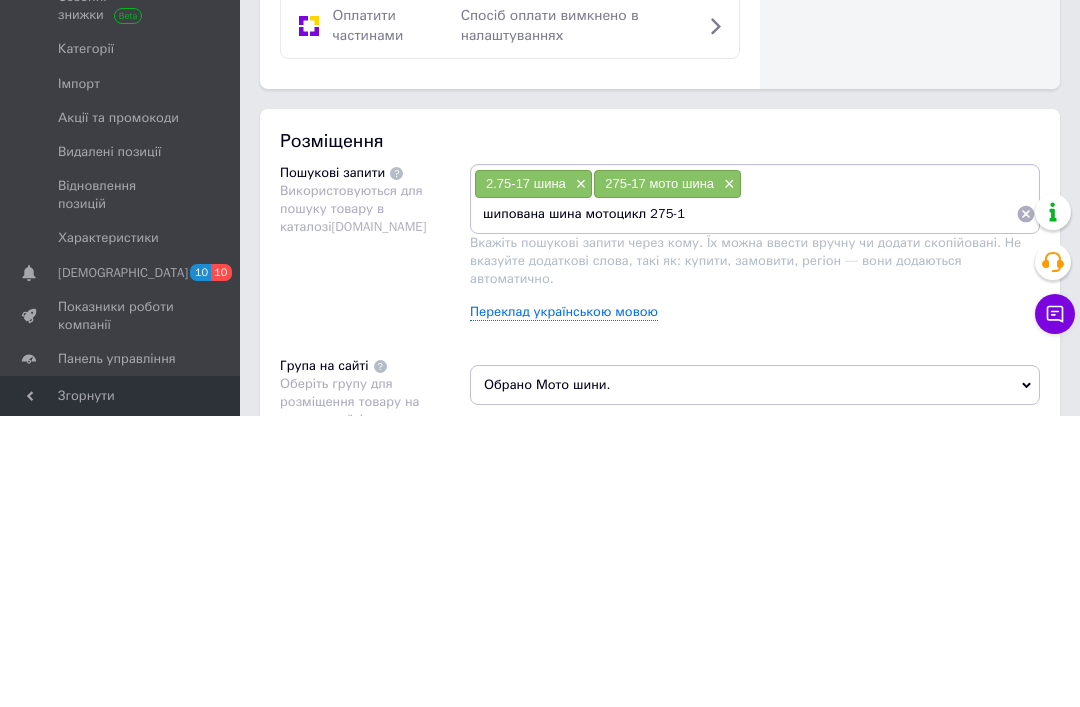 type on "шипована шина мотоцикл 275-17" 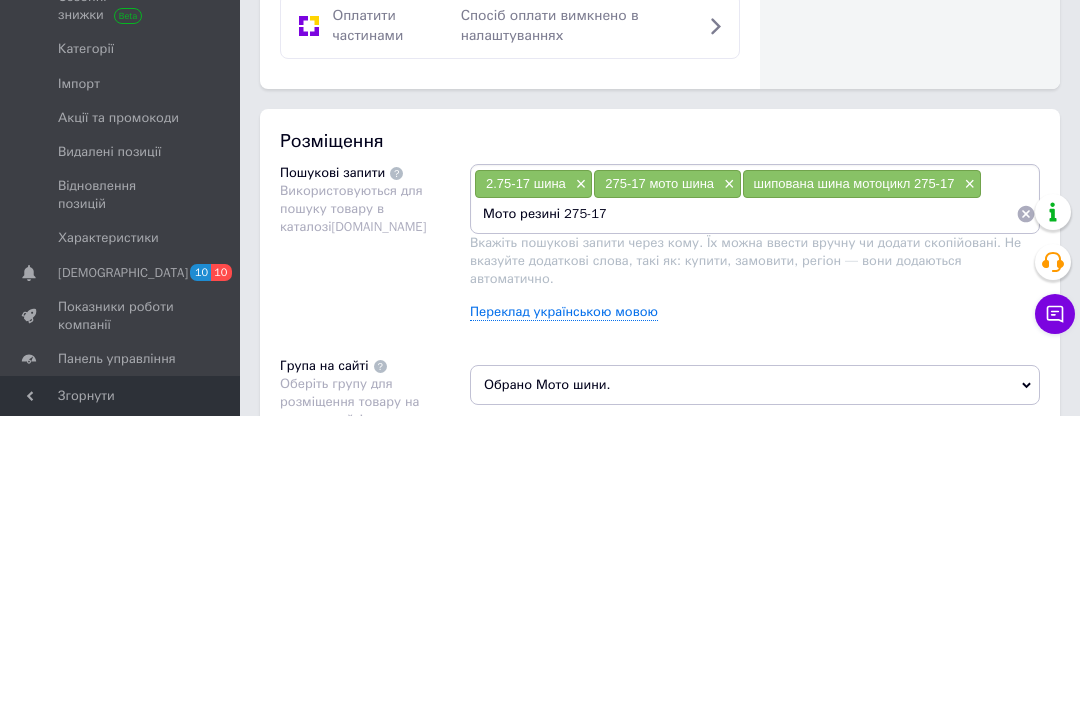type on "Мото резині 275-17" 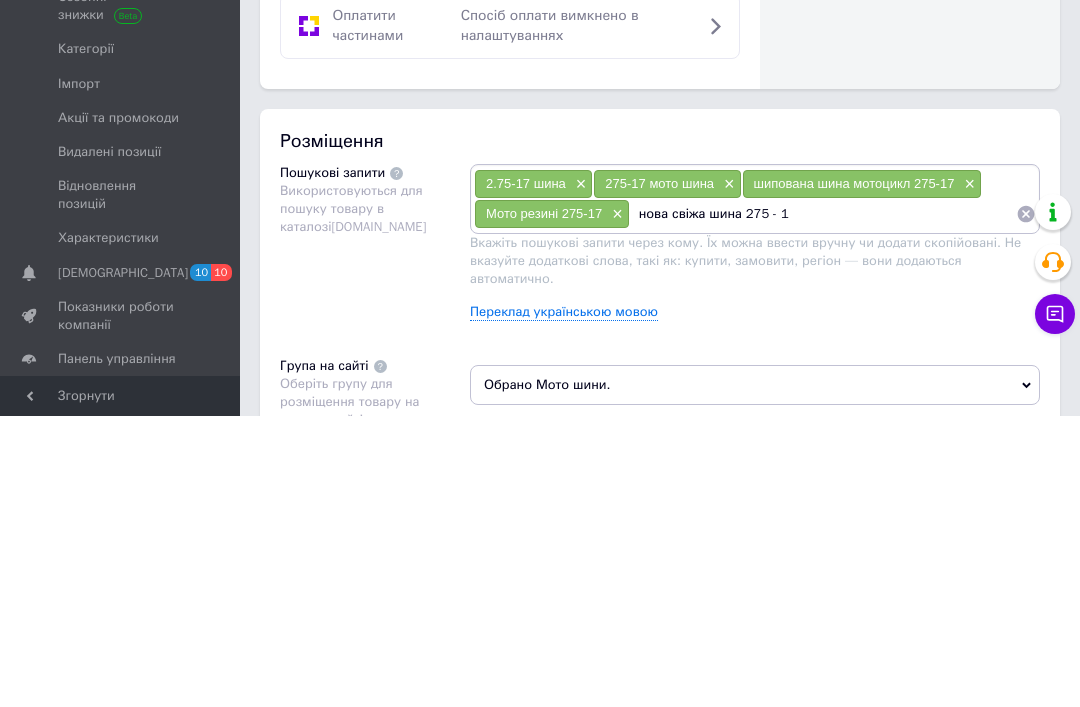 type on "нова свіжа шина 275 - 17" 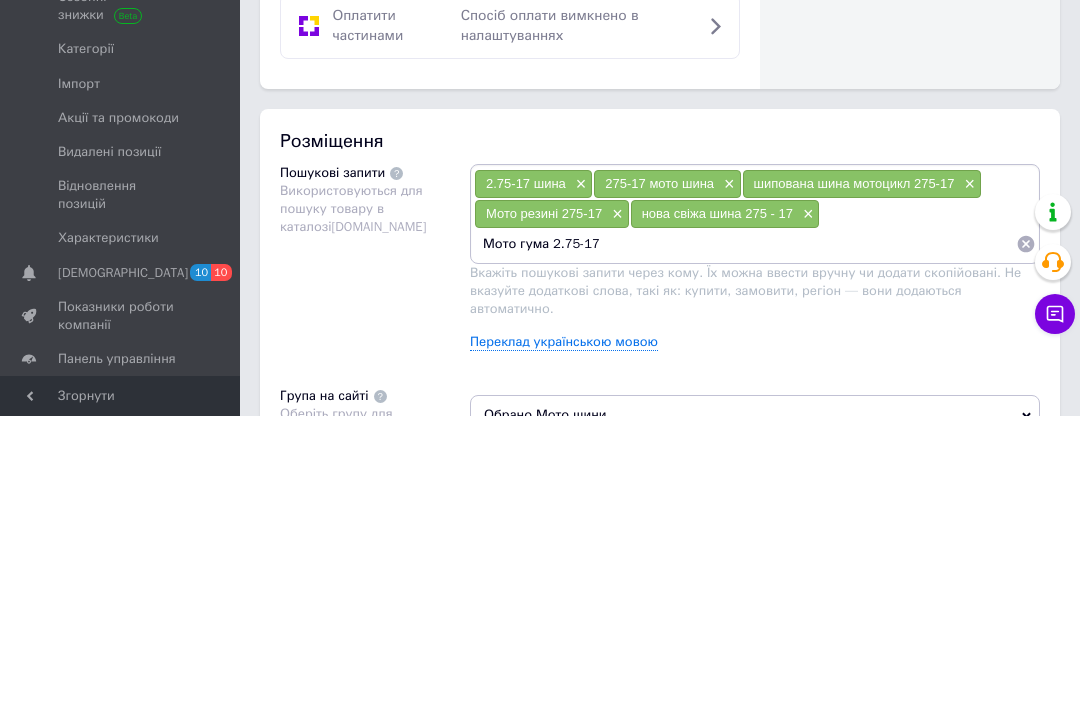 type on "Мото гума 2.75-17" 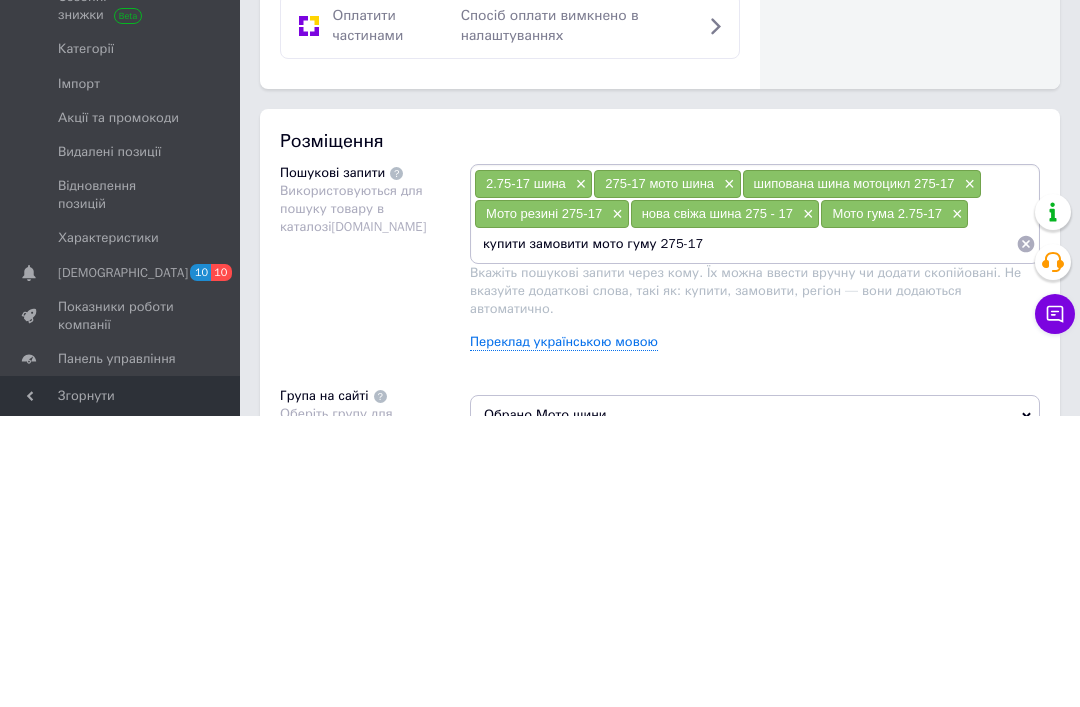 type on "купити замовити мото гуму 275-17" 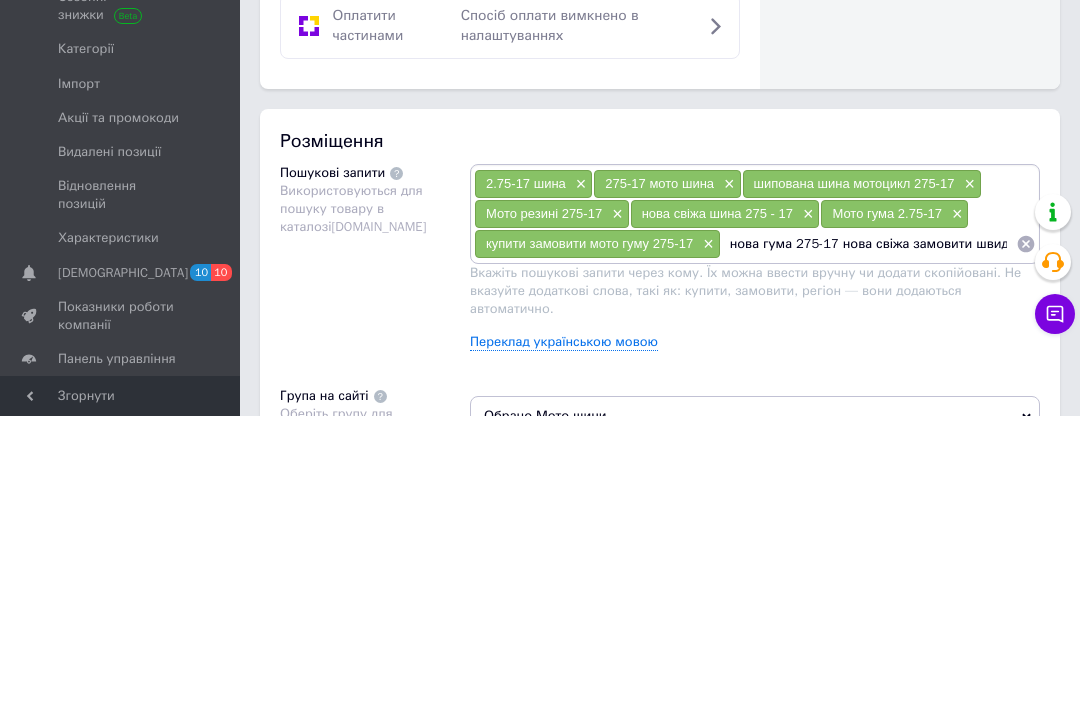 type on "нова гума 275-17 нова свіжа замовити швидко" 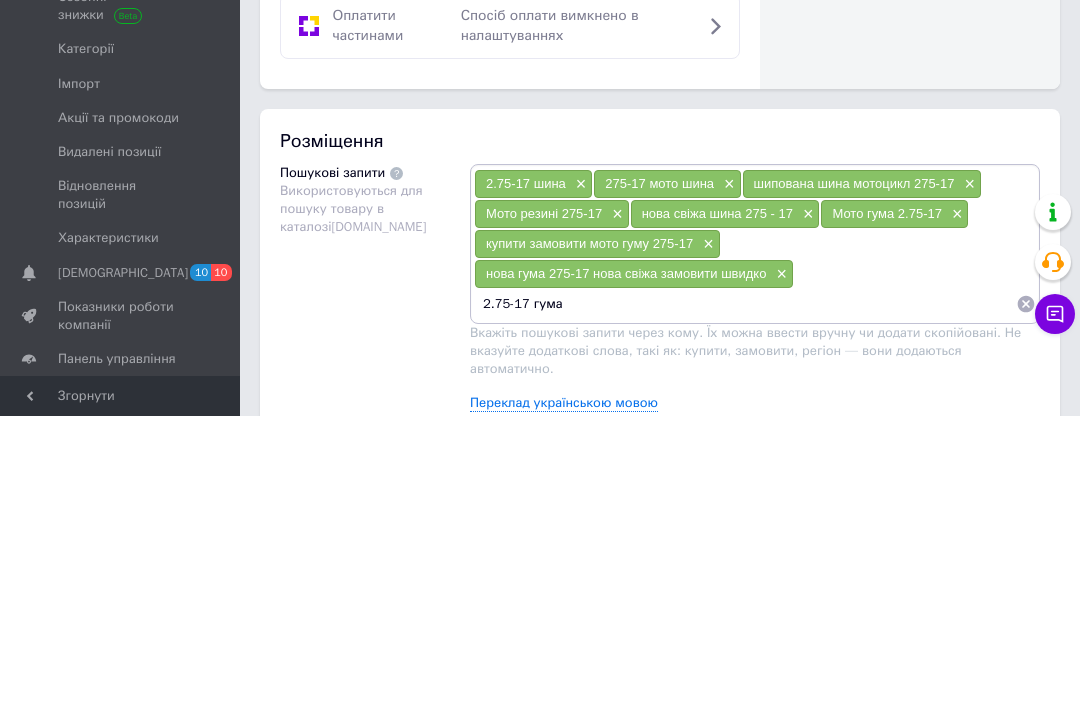 type on "2.75-17 гума" 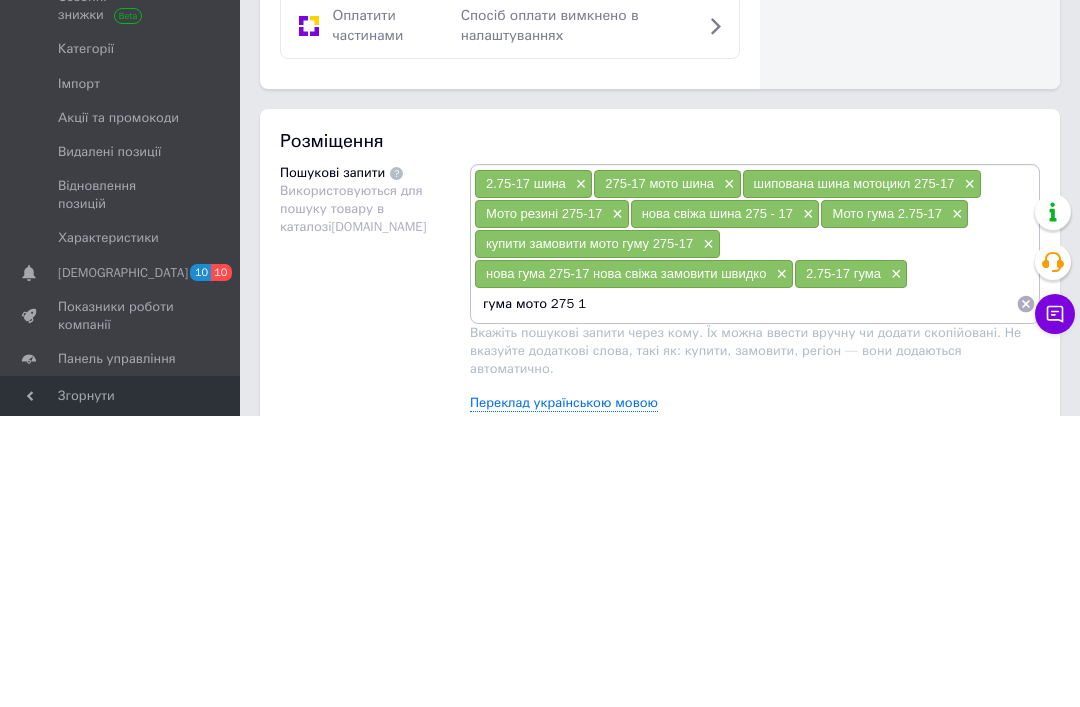 type on "гума мото 275 17" 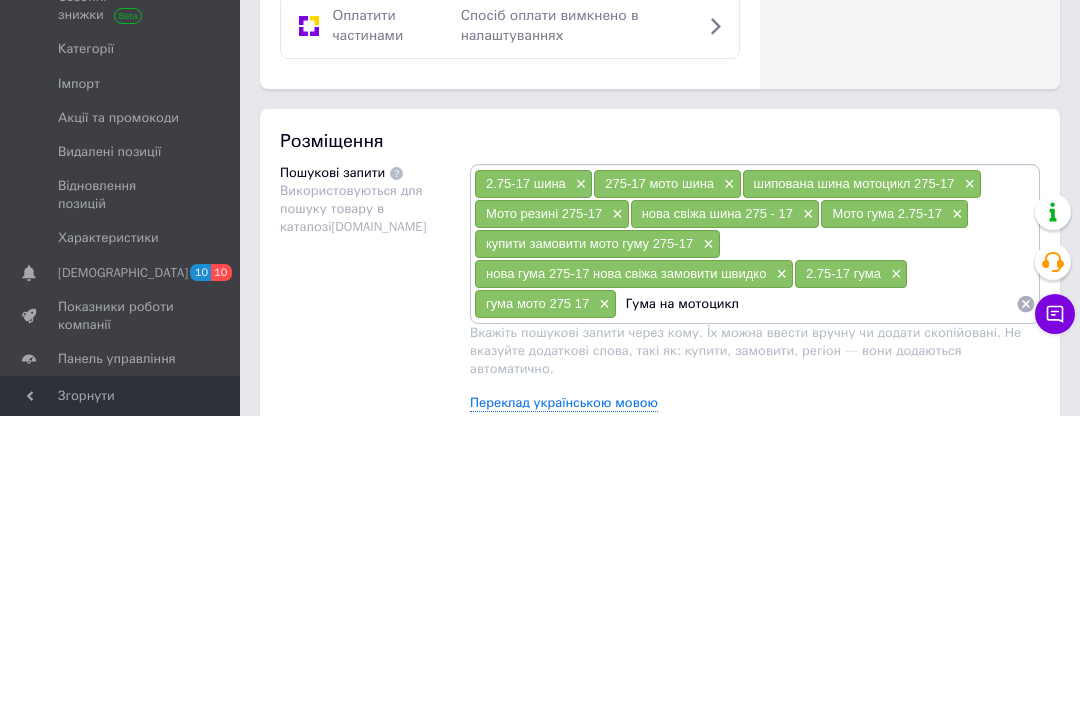 type on "Гума на мотоцикл" 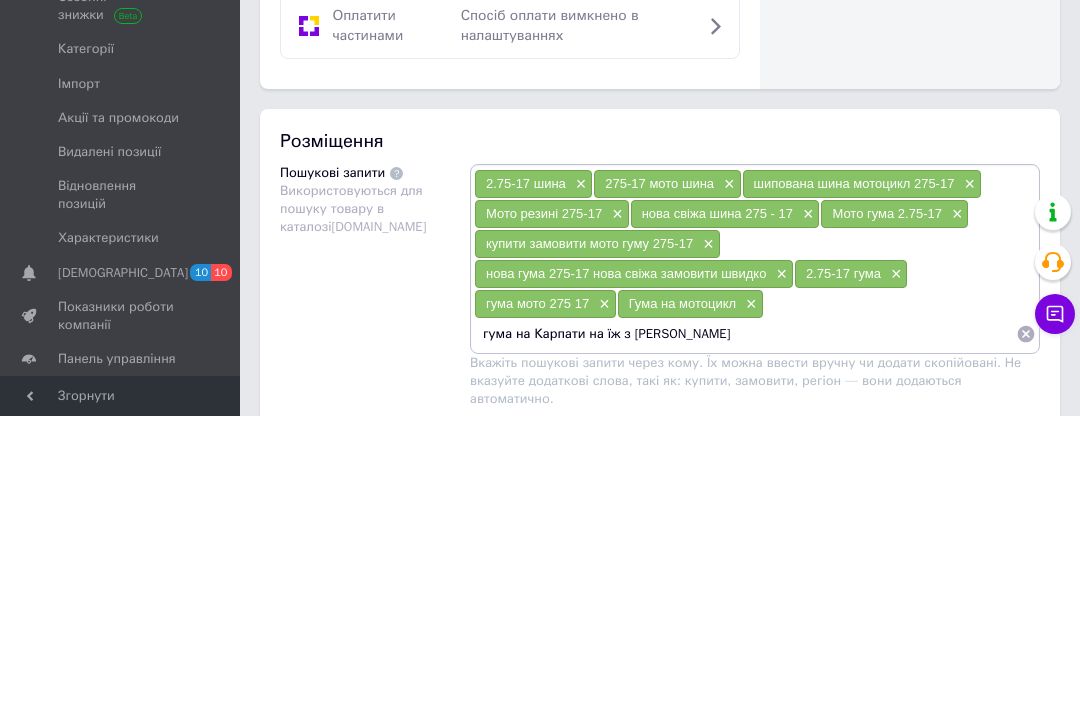 type on "гума на Карпати на їж з коляскою" 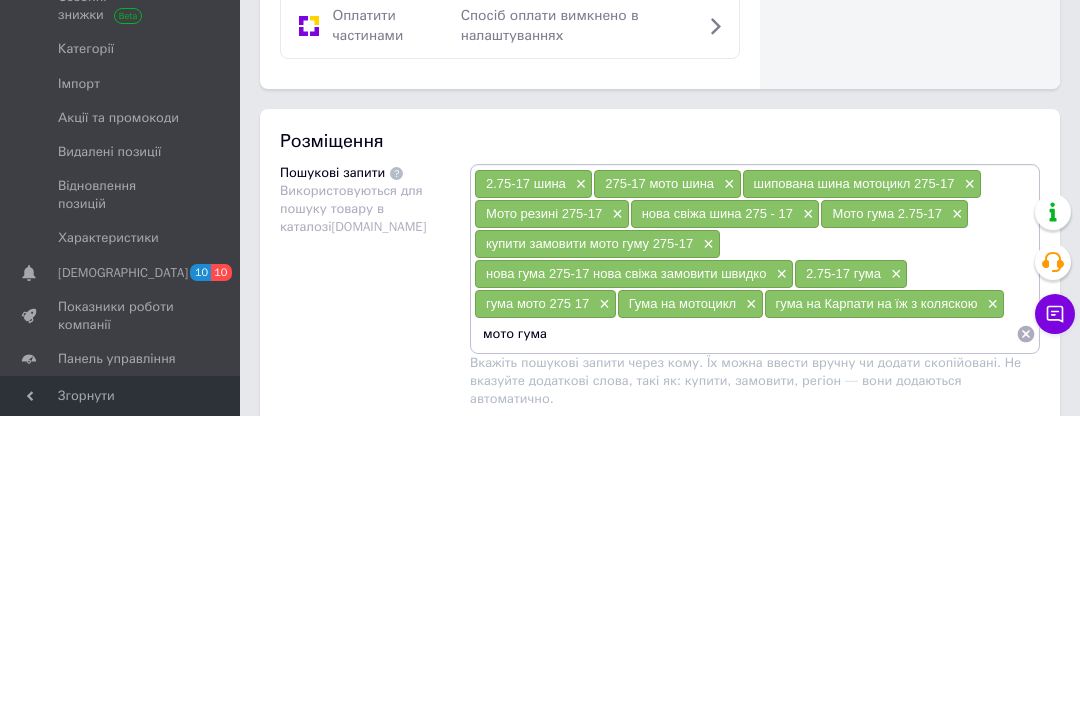 type on "мото гума" 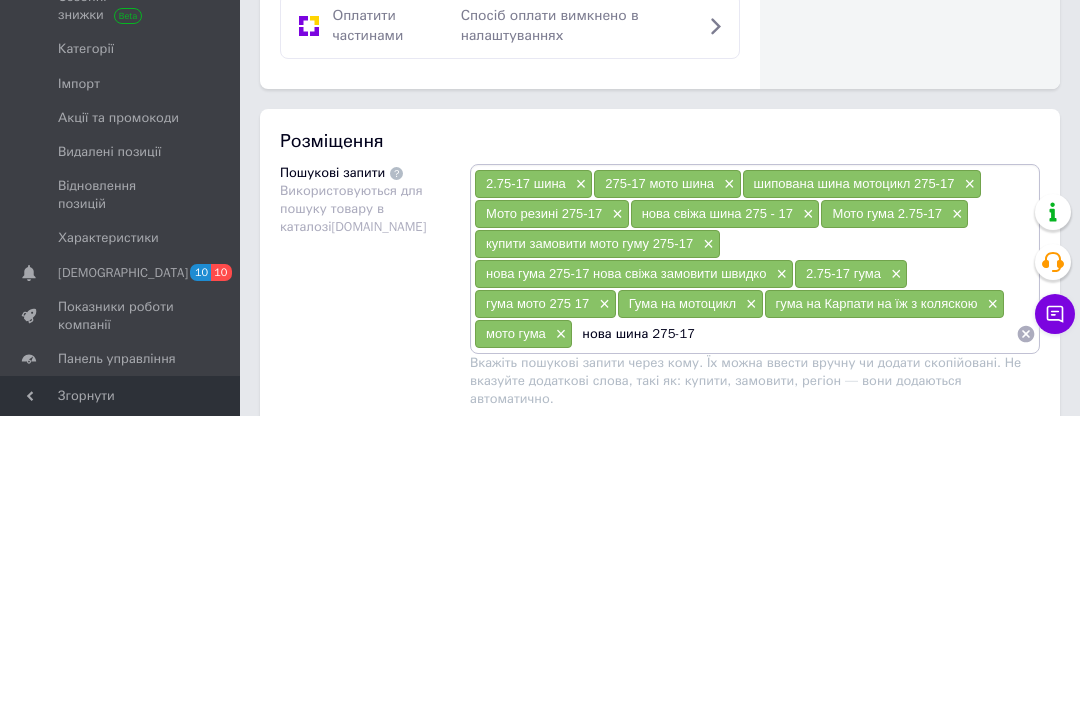 type on "нова шина 275-17/" 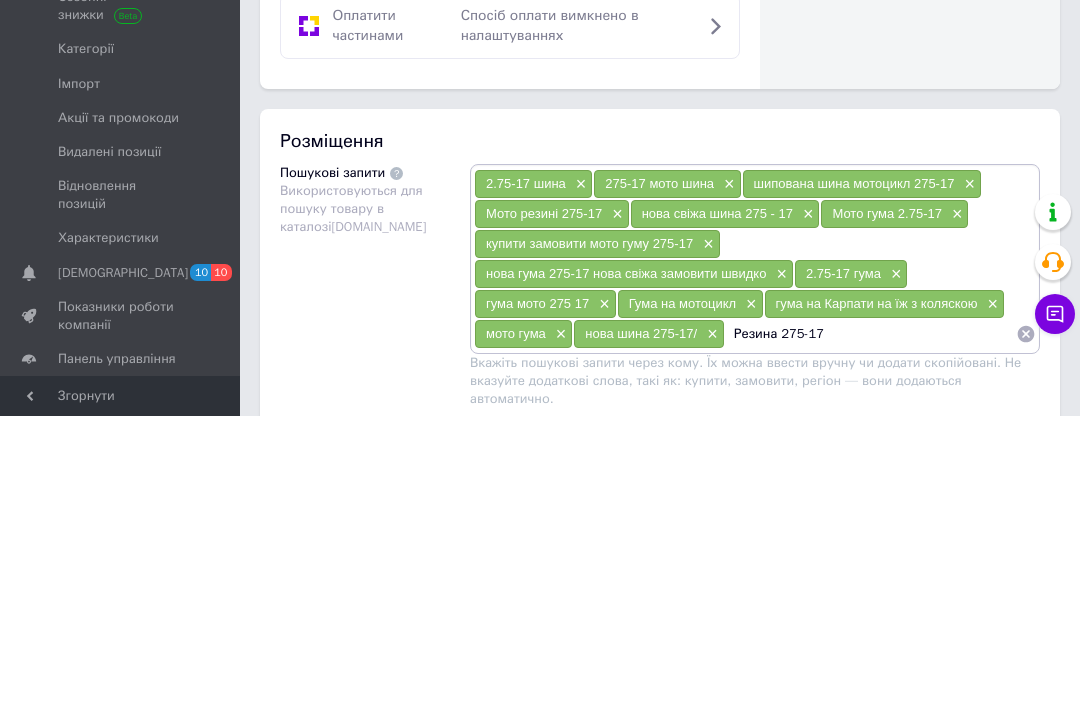 type on "Резина 275-17" 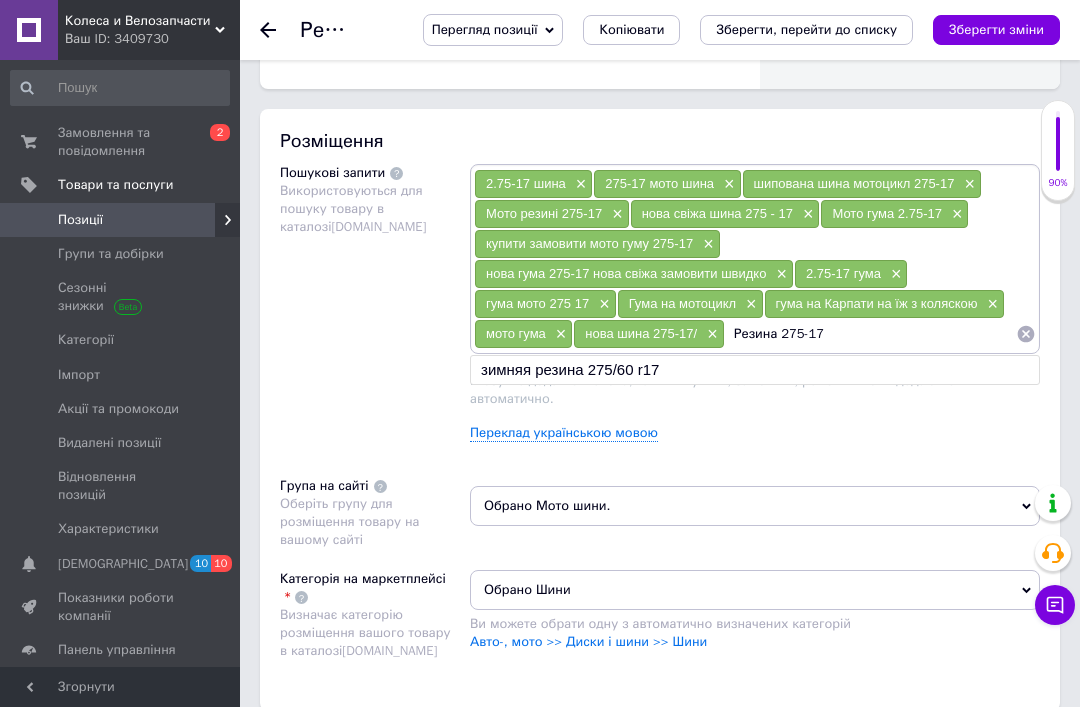 click on "Резина 275-17" at bounding box center [870, 334] 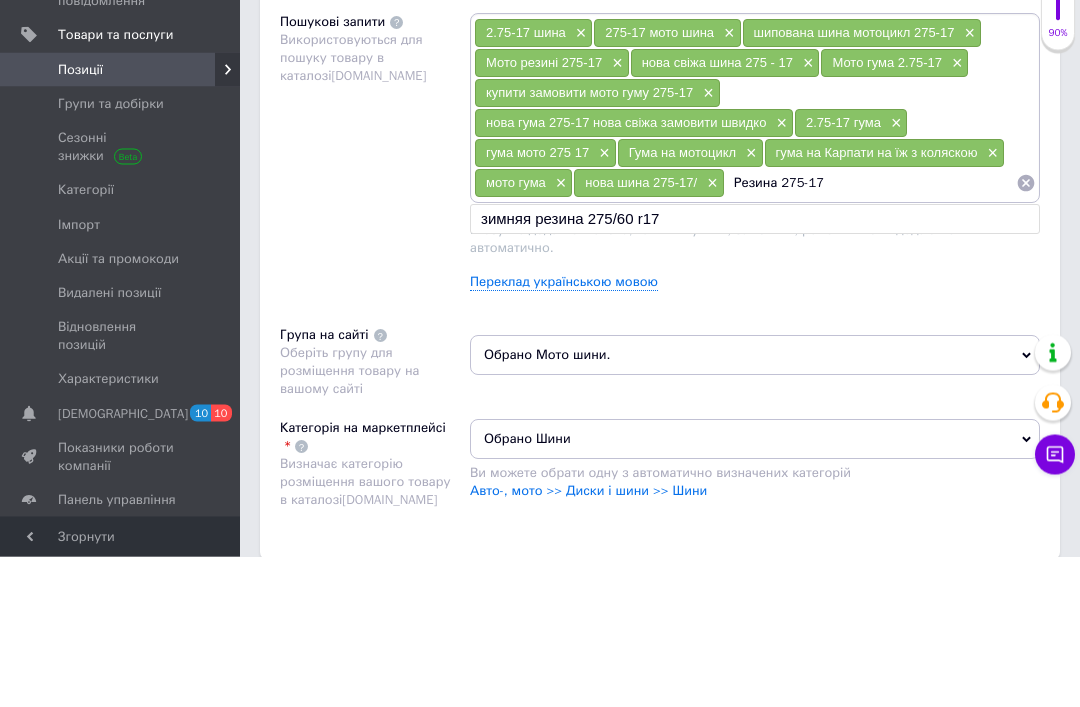 type 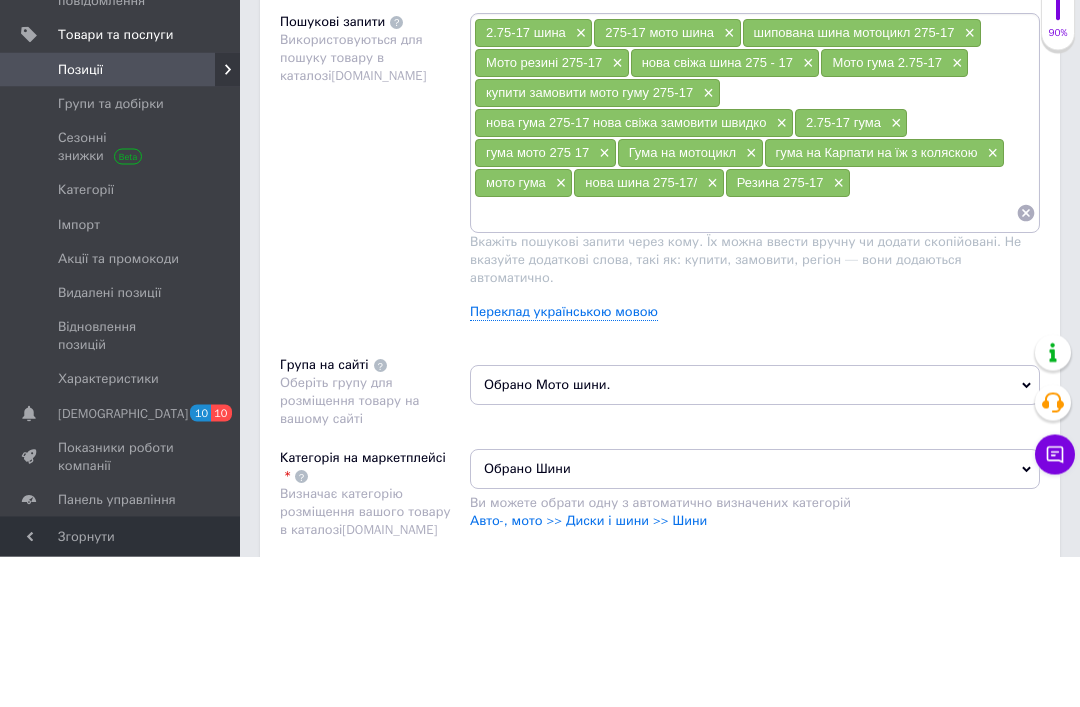 click on "Пошукові запити Використовуються для пошуку товару в каталозі  [DOMAIN_NAME]" at bounding box center [375, 325] 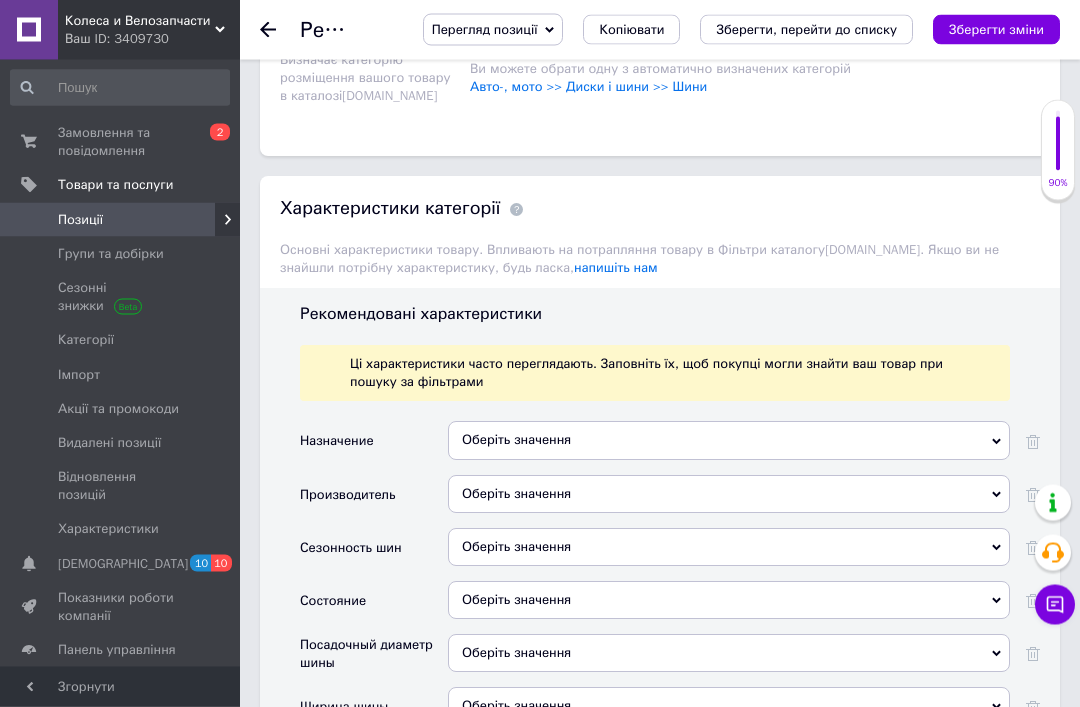 scroll, scrollTop: 2014, scrollLeft: 0, axis: vertical 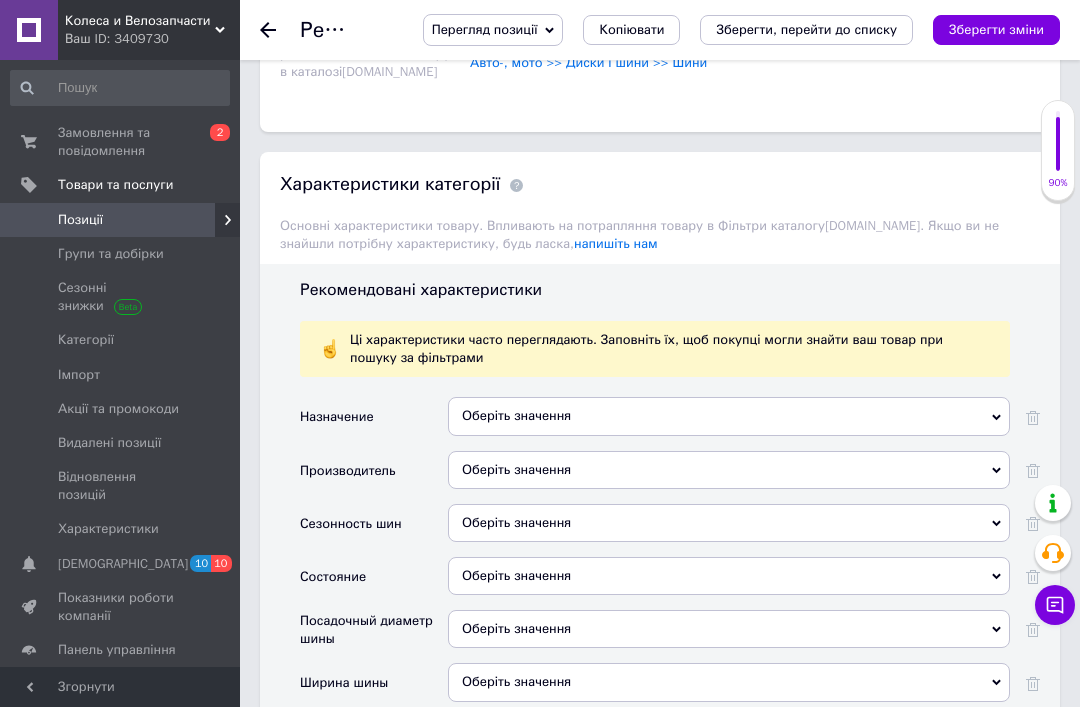 click on "Оберіть значення" at bounding box center (729, 416) 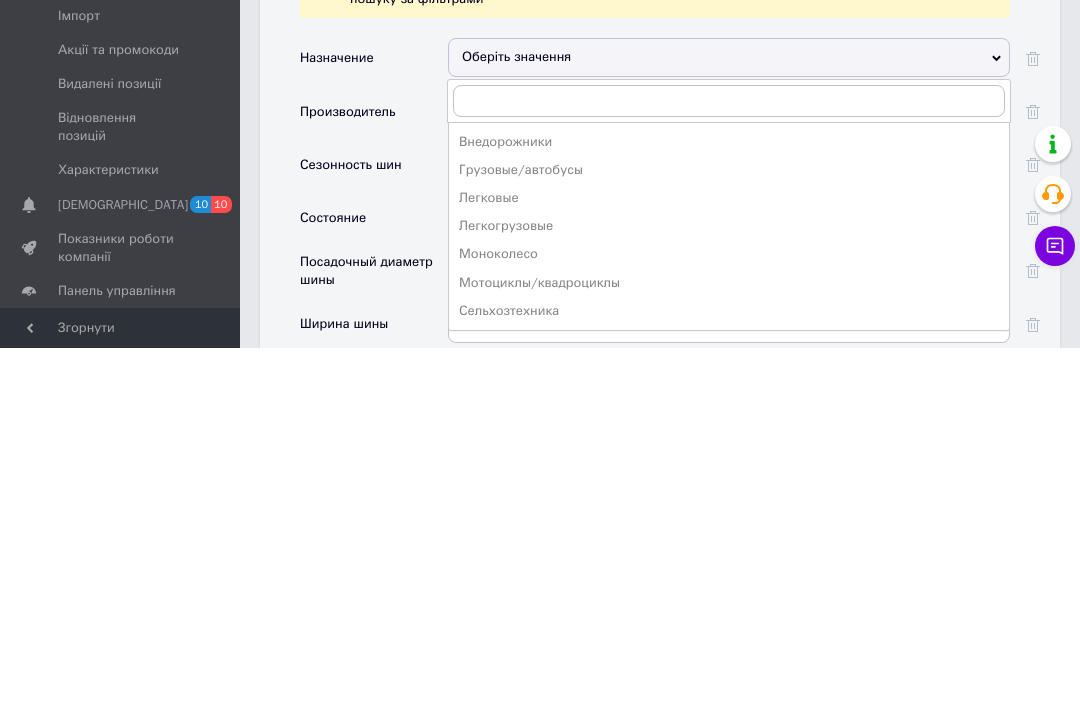 click on "Мотоциклы/квадроциклы" at bounding box center [729, 642] 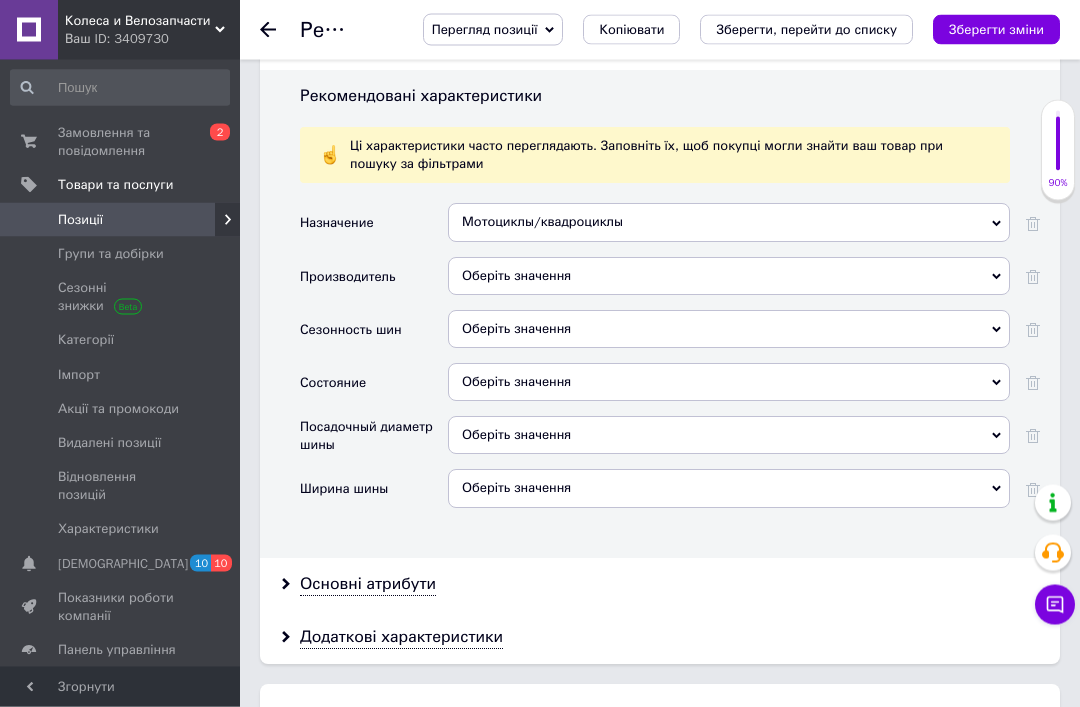 scroll, scrollTop: 2206, scrollLeft: 0, axis: vertical 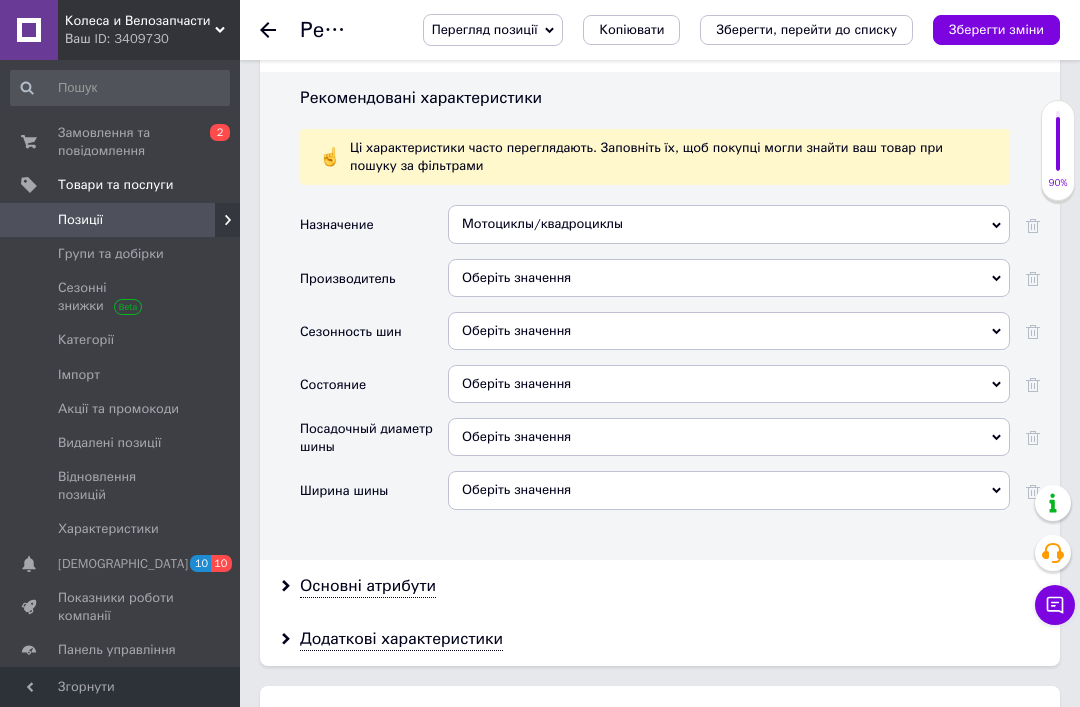 click on "Оберіть значення" at bounding box center [729, 278] 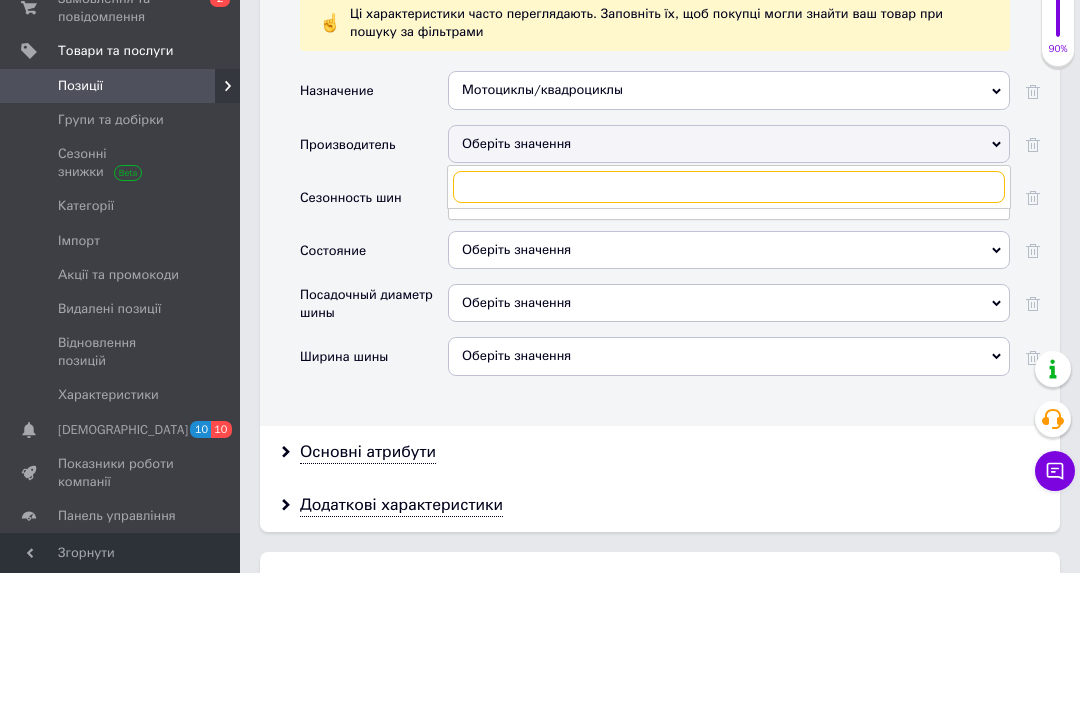 click at bounding box center [729, 321] 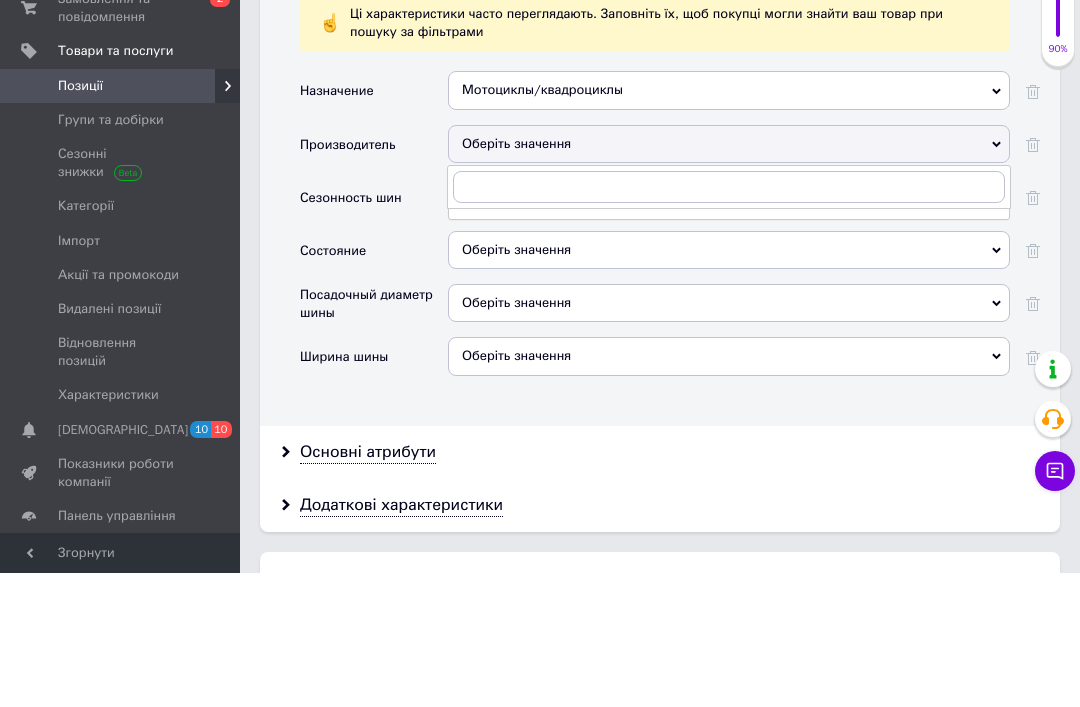 scroll, scrollTop: 2340, scrollLeft: 0, axis: vertical 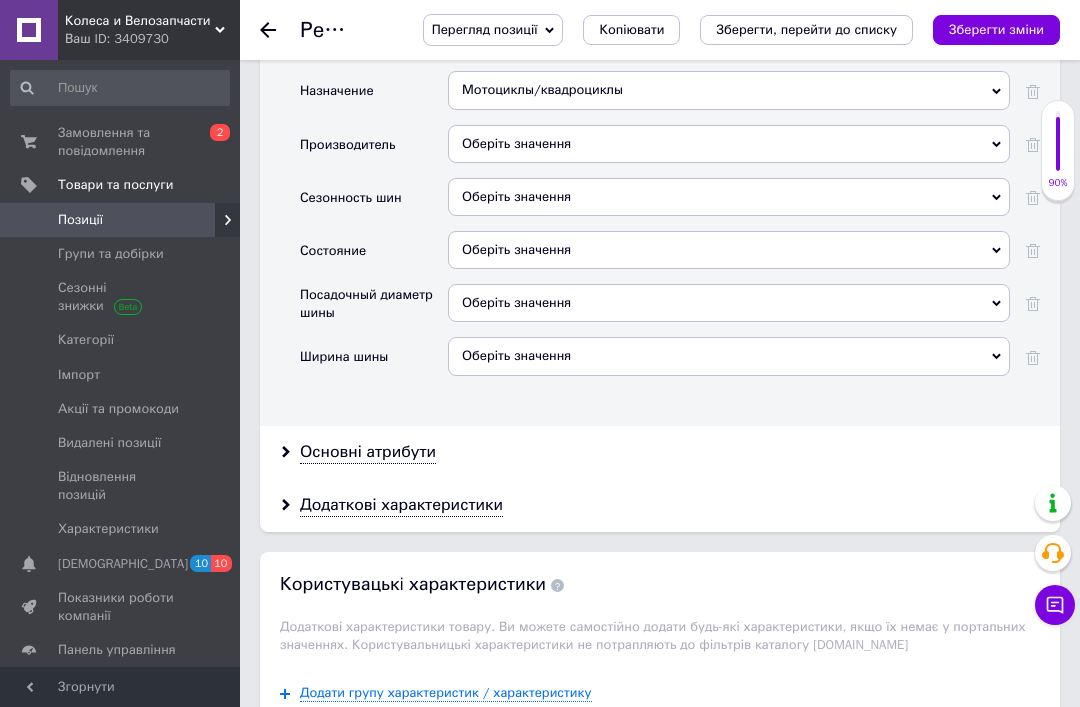 click on "Состояние" at bounding box center (374, 257) 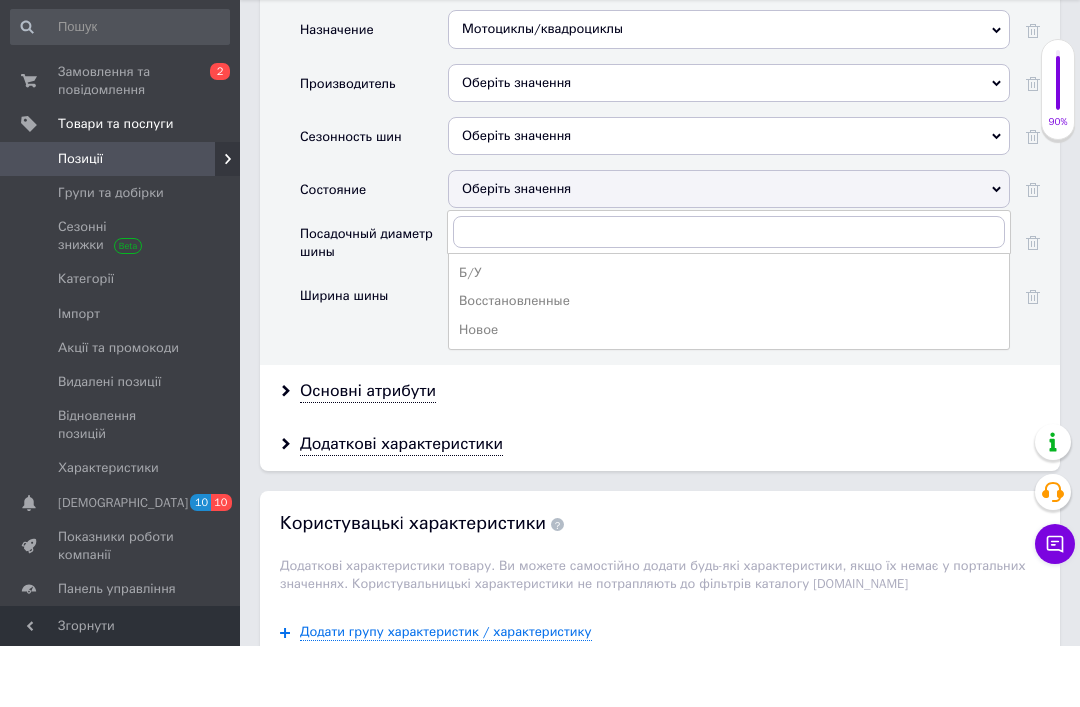 click on "Новое" at bounding box center (729, 391) 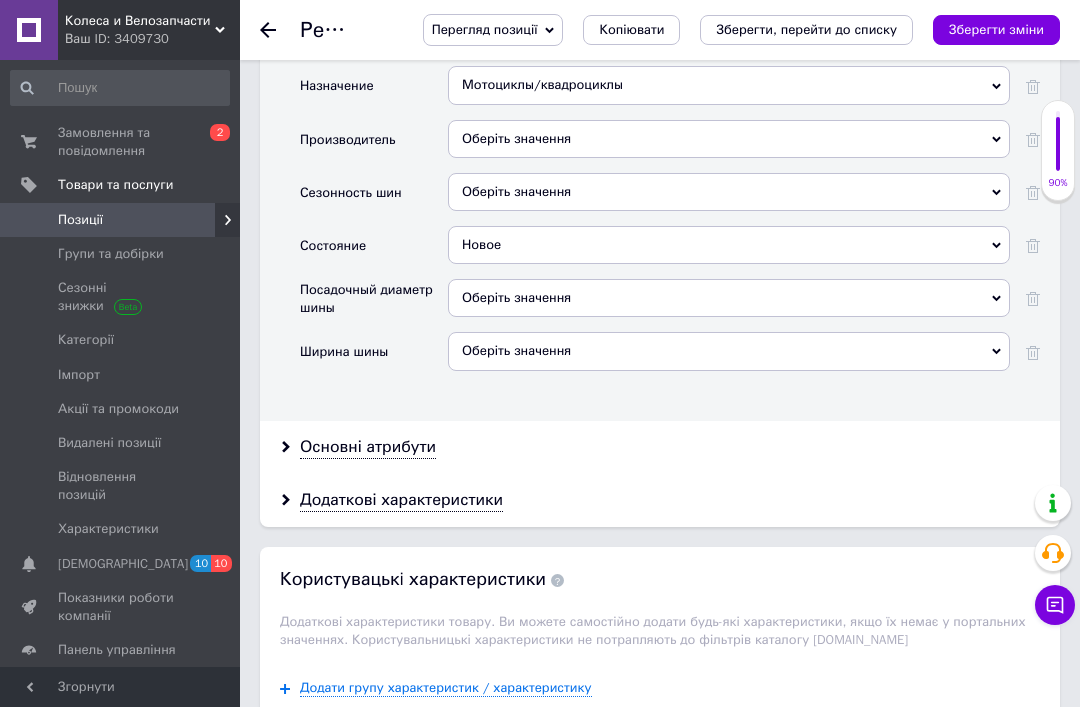 scroll, scrollTop: 2314, scrollLeft: 0, axis: vertical 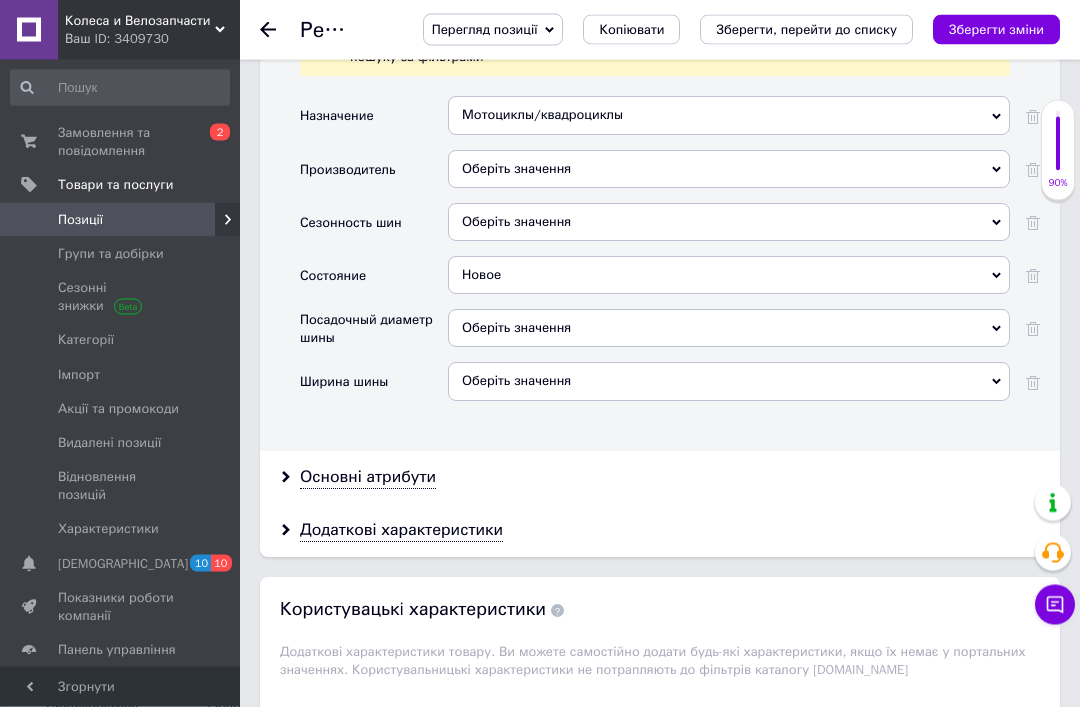 click on "Оберіть значення" at bounding box center [729, 223] 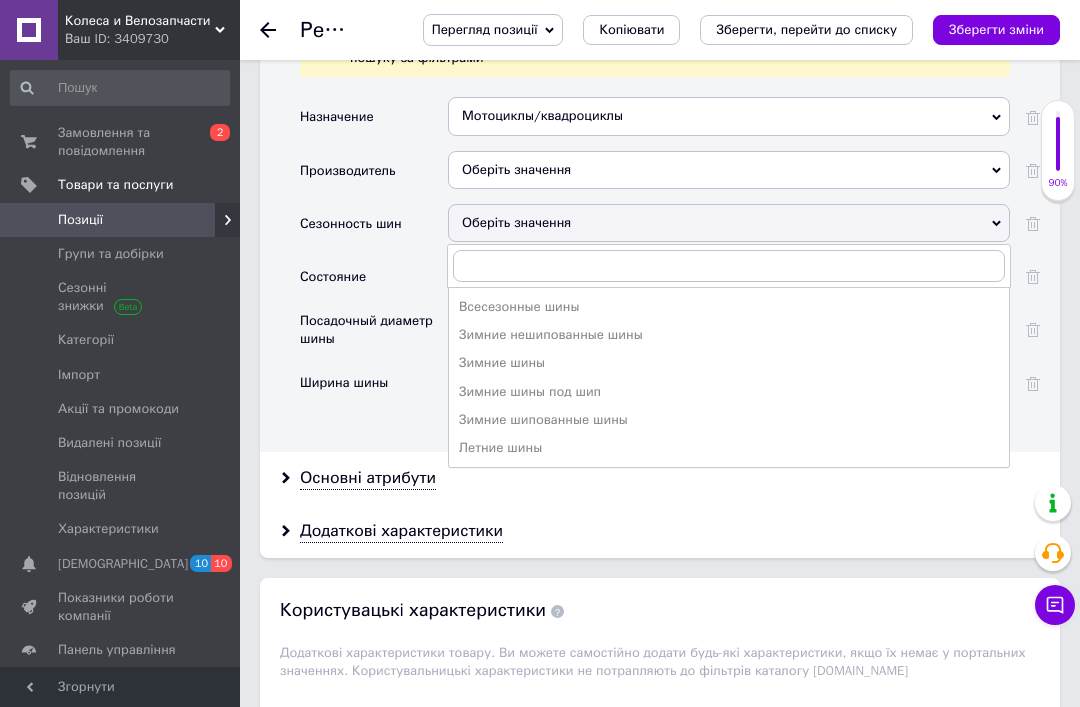 click on "Всесезонные шины" at bounding box center (729, 307) 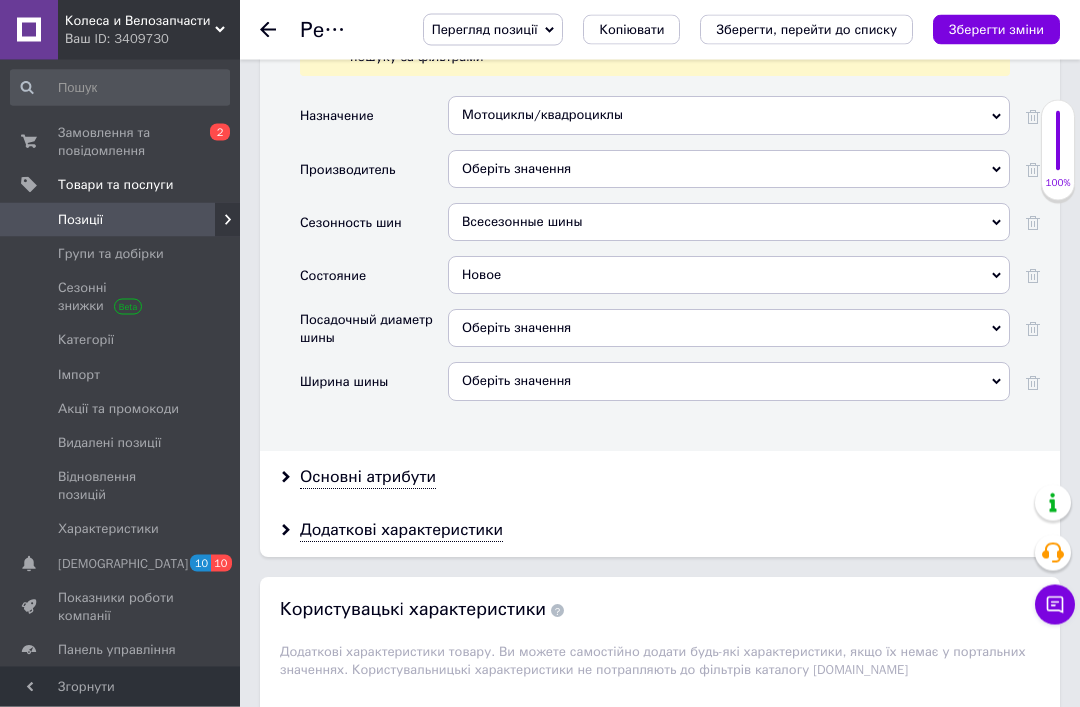 click on "Оберіть значення" at bounding box center (729, 170) 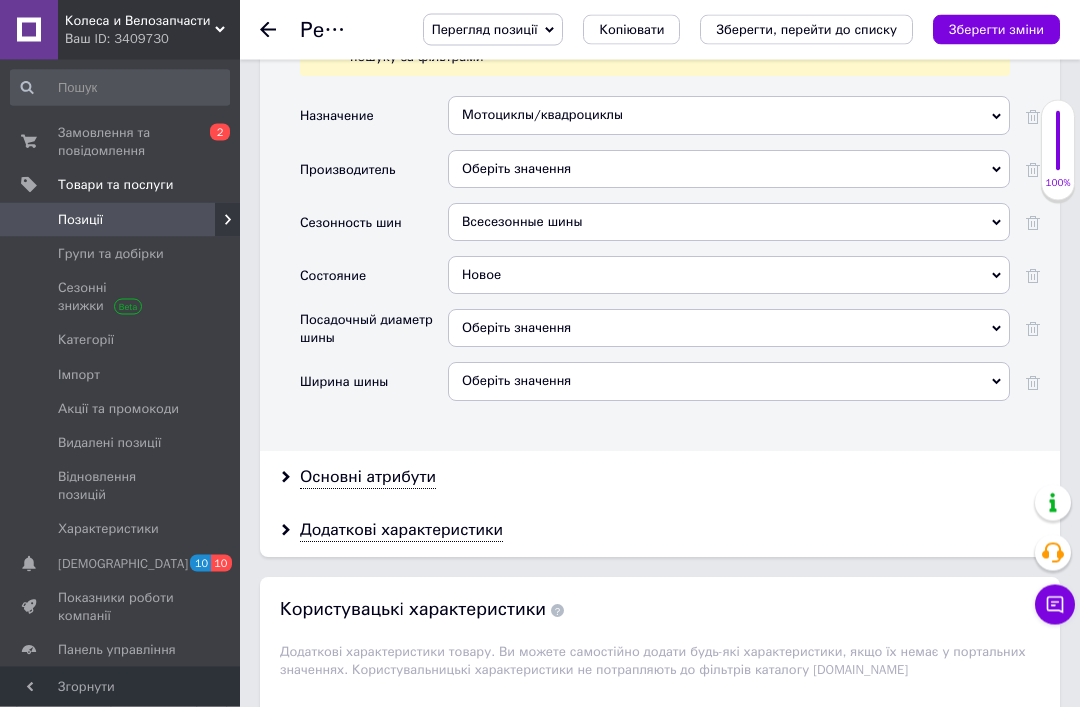 click on "Новое" at bounding box center (729, 276) 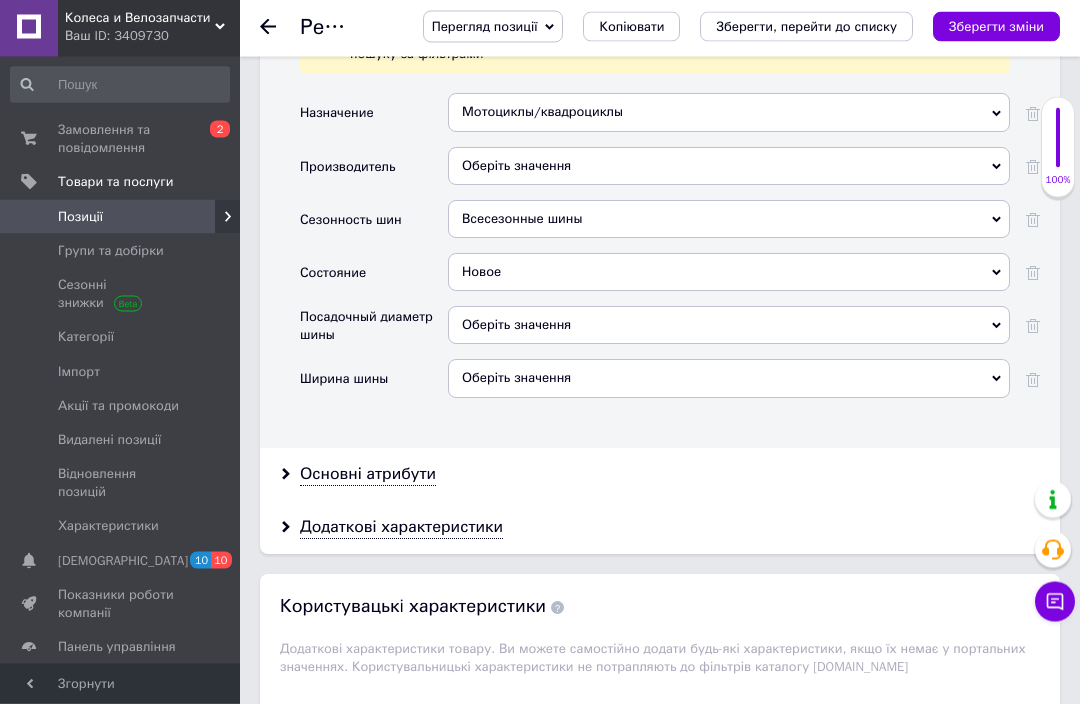 scroll, scrollTop: 2318, scrollLeft: 0, axis: vertical 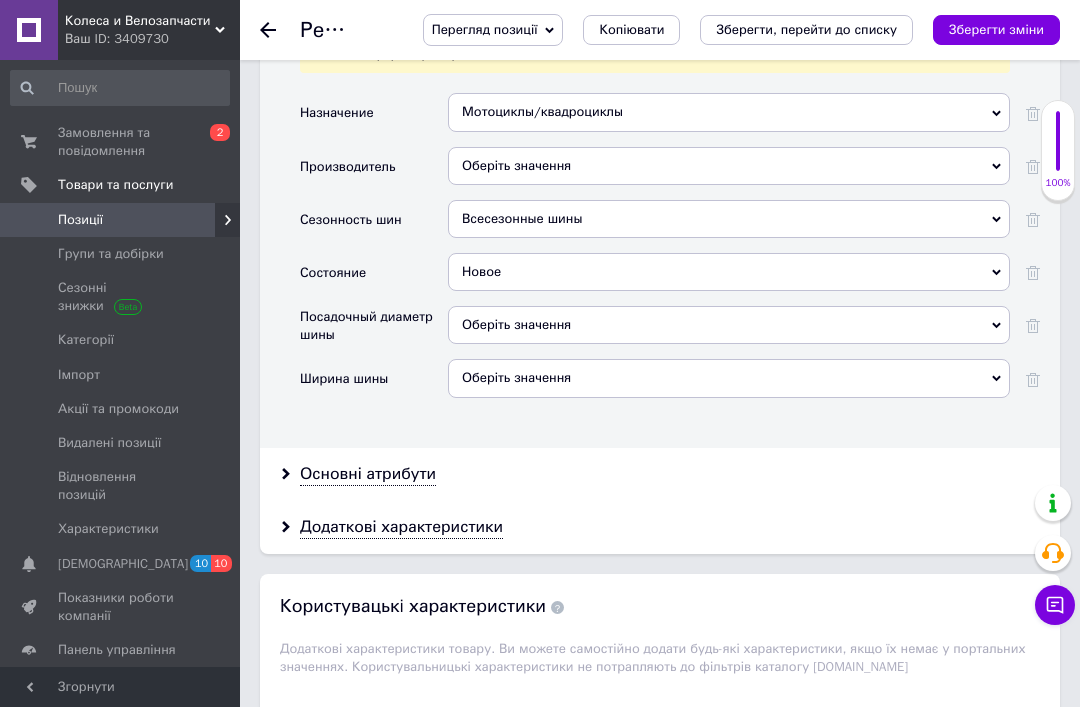 click on "Оберіть значення" at bounding box center [729, 166] 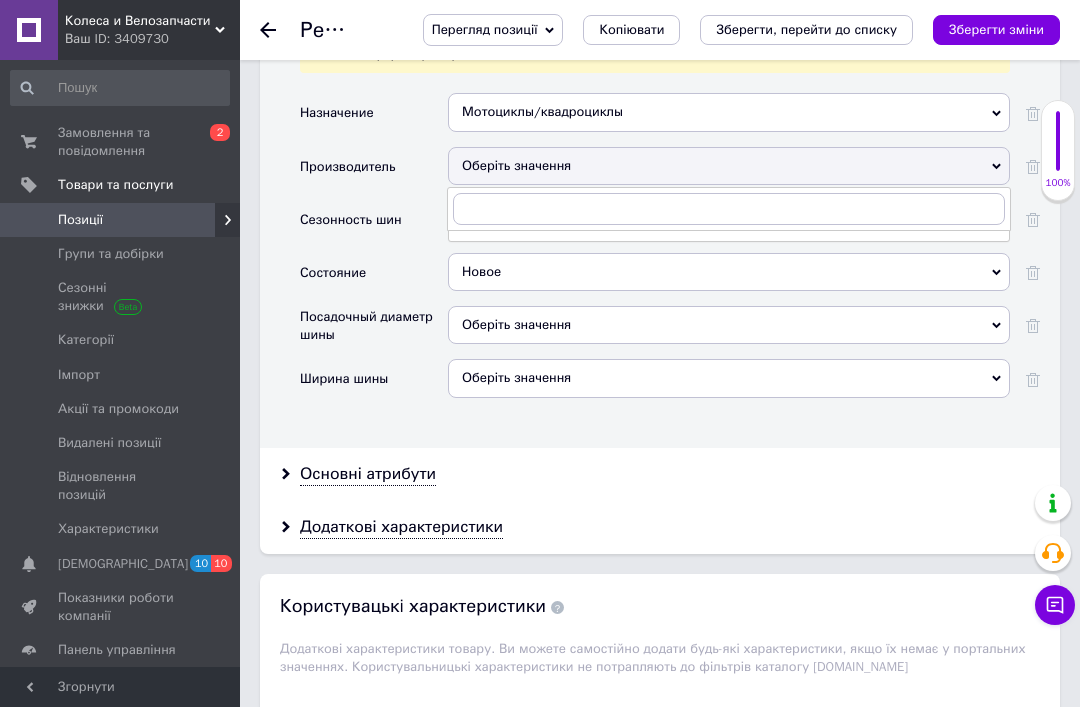 click on "Оберіть значення" at bounding box center (729, 166) 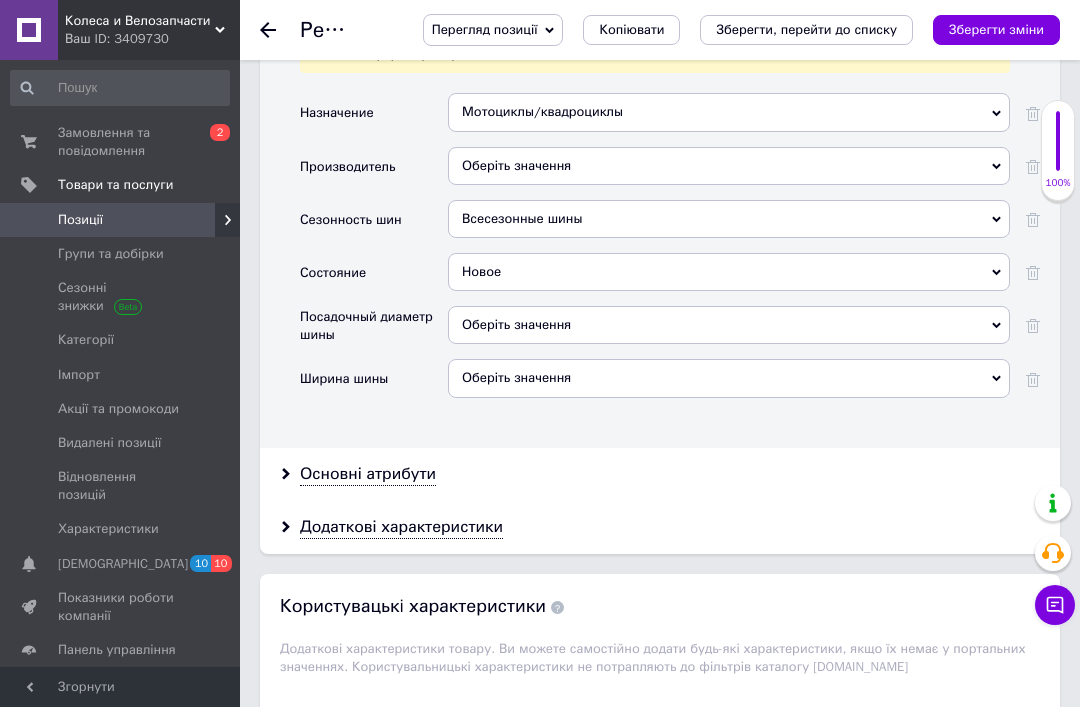 click on "Всесезонные шины" at bounding box center [729, 219] 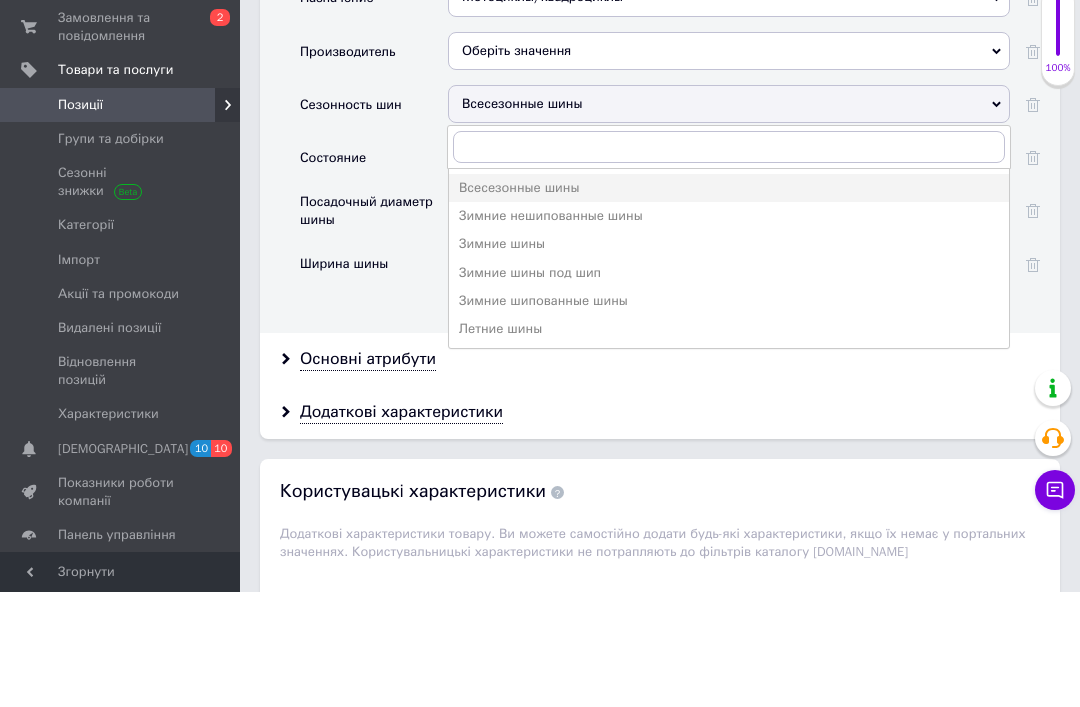 click on "Всесезонные шины" at bounding box center [729, 303] 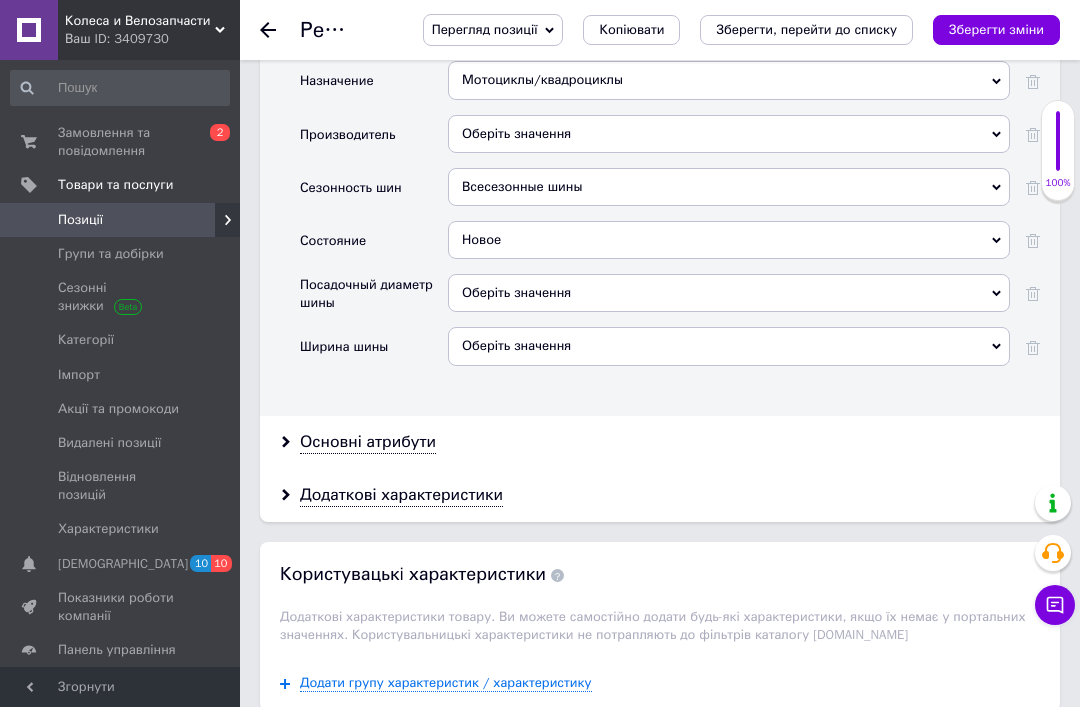 scroll, scrollTop: 2342, scrollLeft: 0, axis: vertical 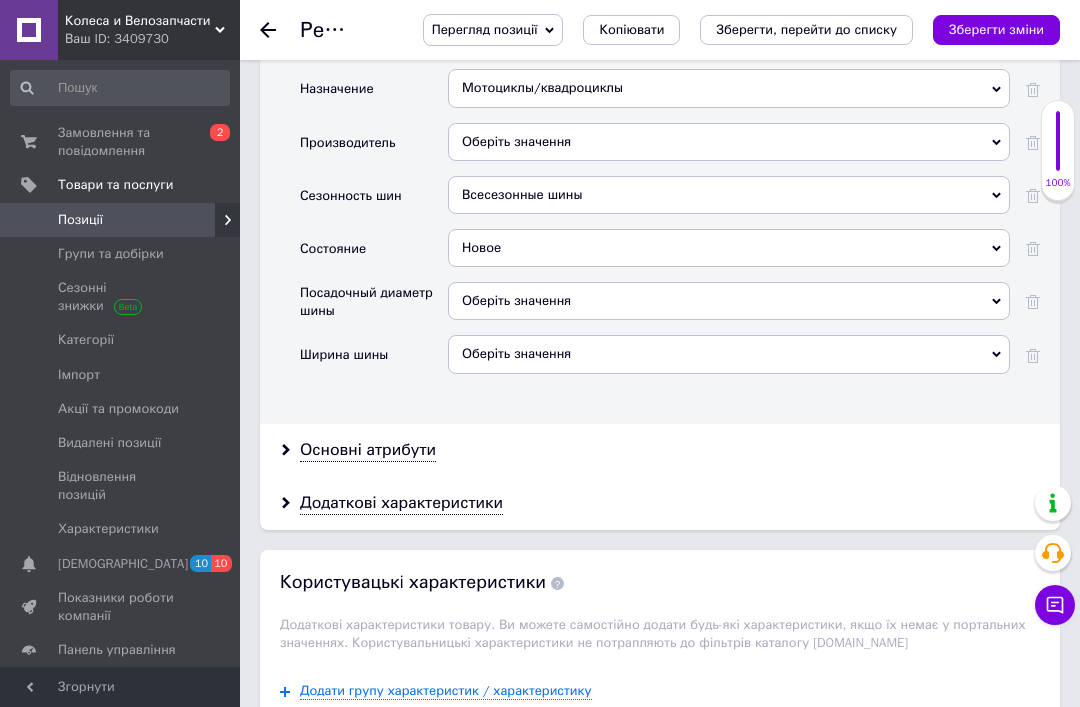 click on "Оберіть значення" at bounding box center (729, 301) 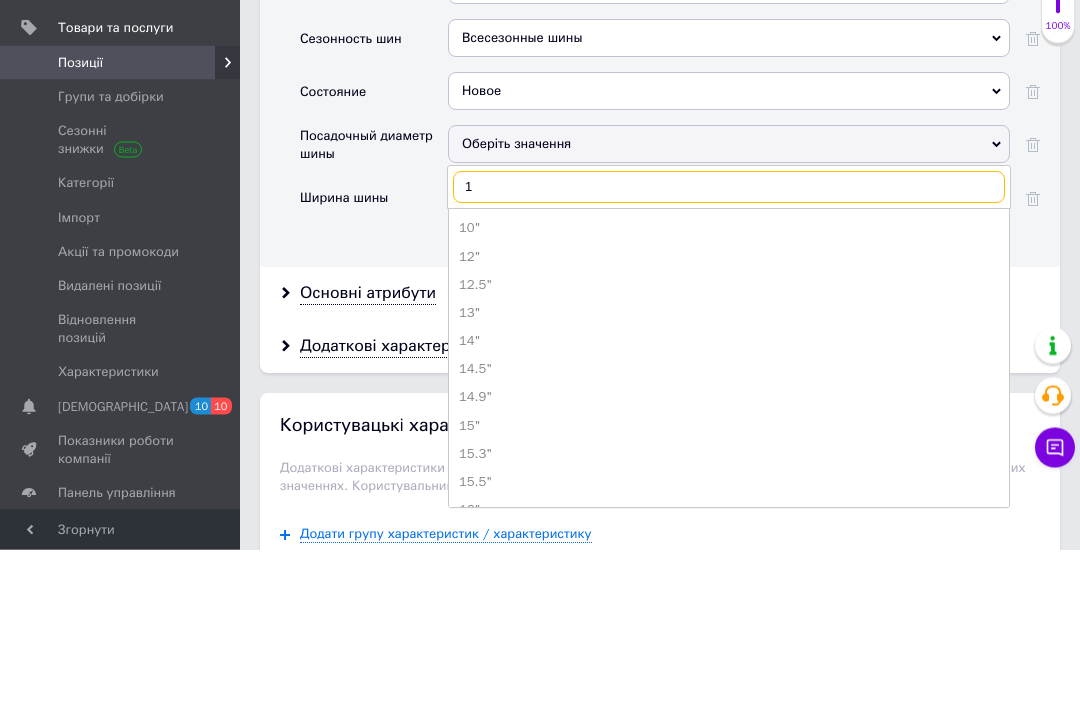 type on "17" 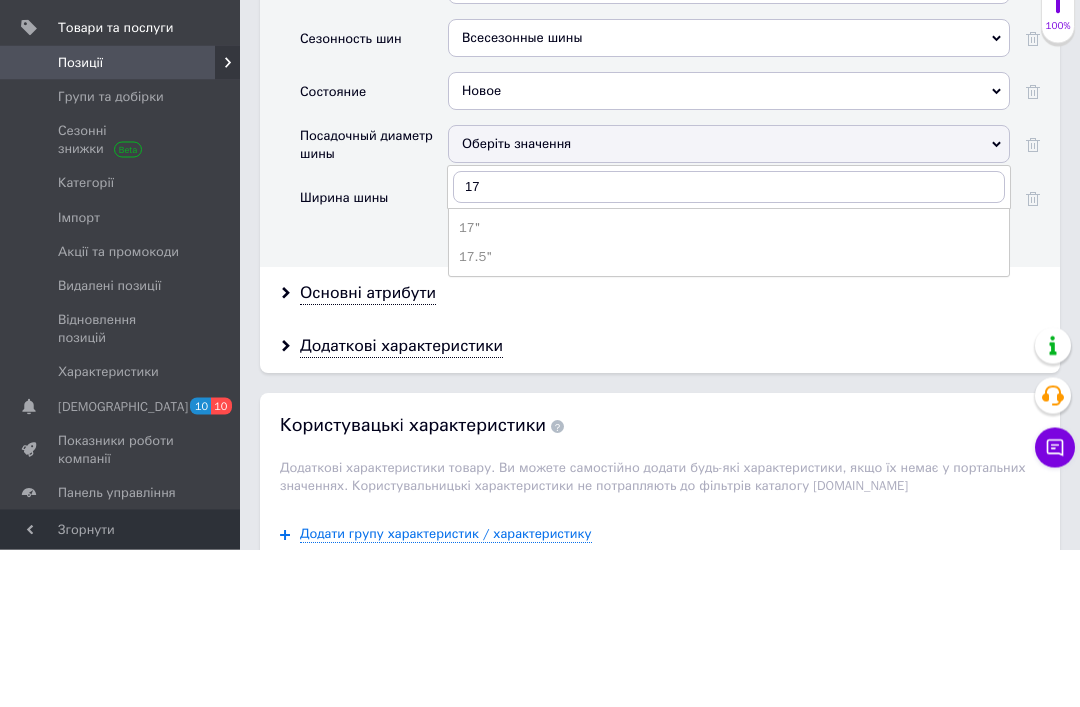 click on "17"" at bounding box center [729, 386] 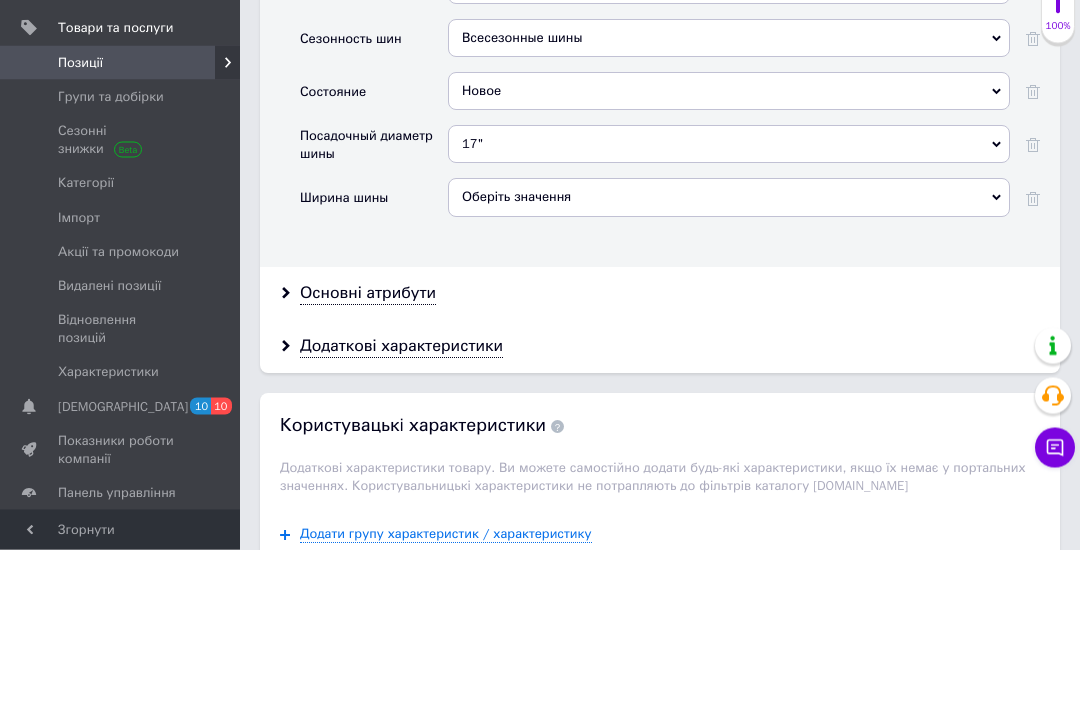 scroll, scrollTop: 2499, scrollLeft: 0, axis: vertical 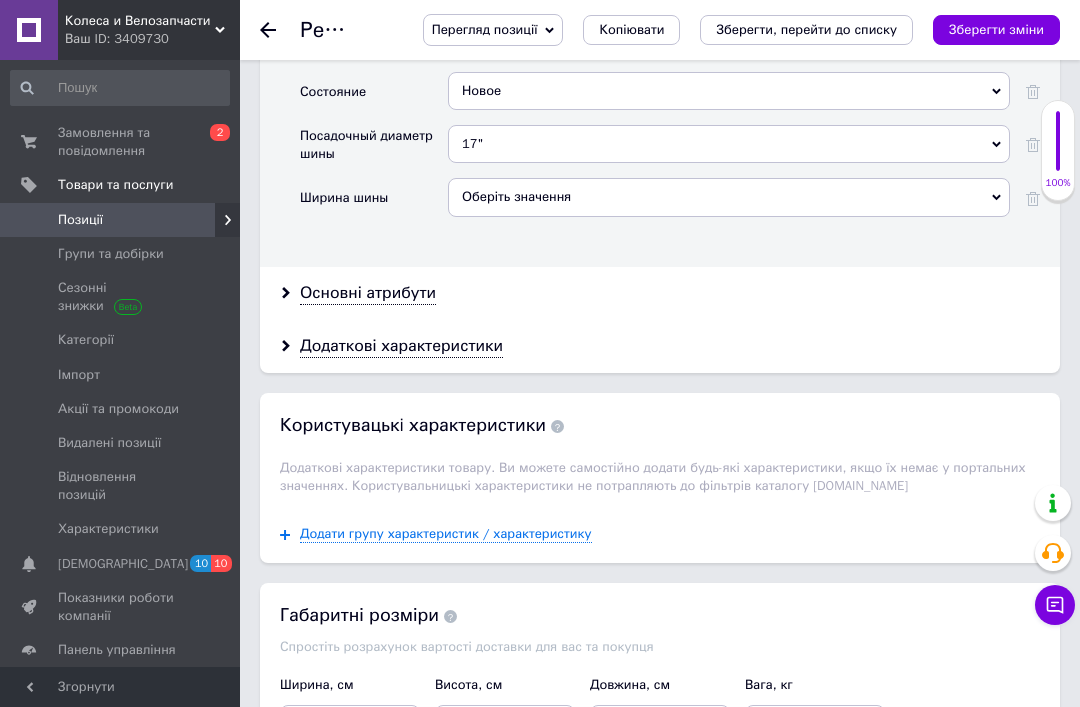 click on "Оберіть значення" at bounding box center [729, 197] 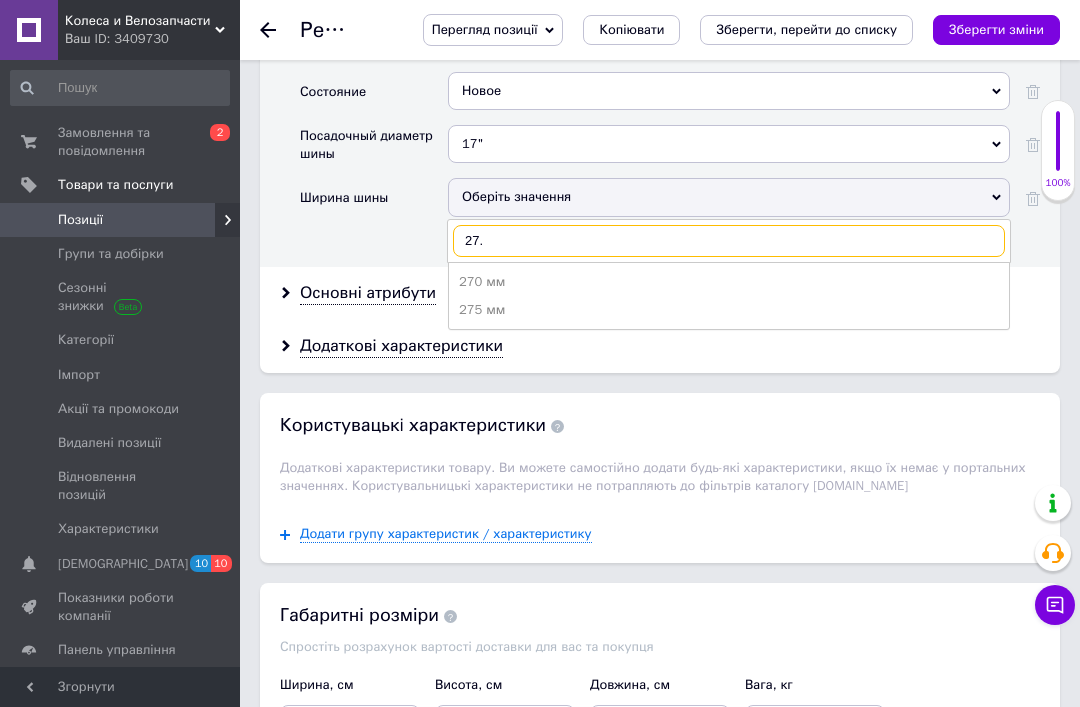 type on "27.5" 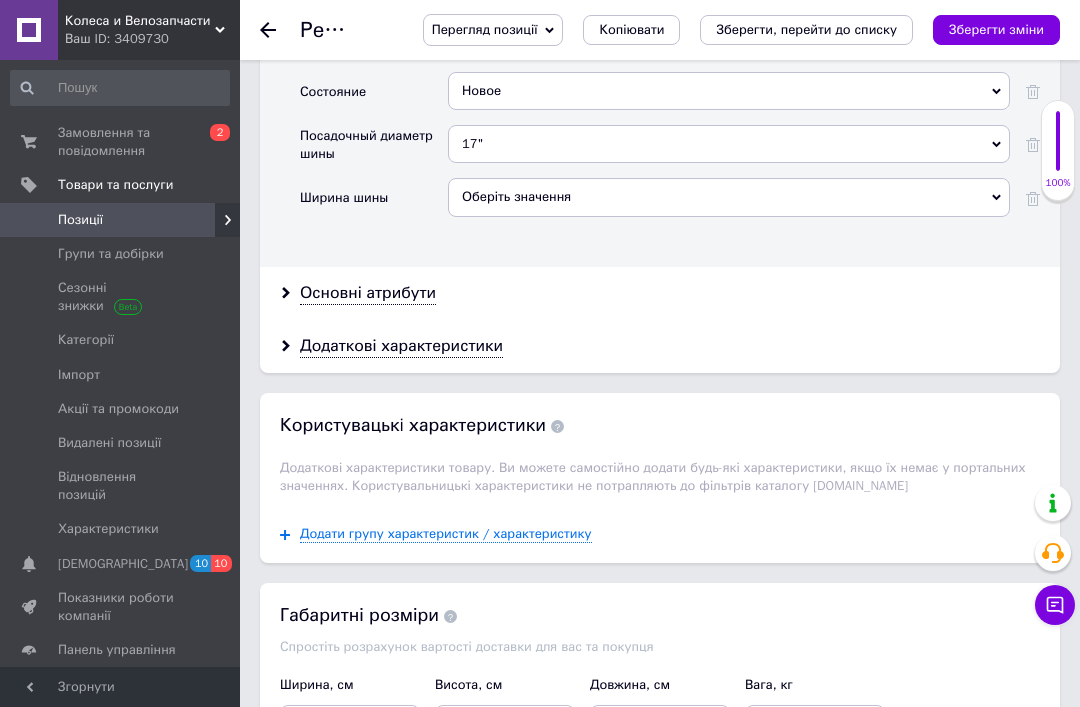 click on "Основні атрибути" at bounding box center (660, 293) 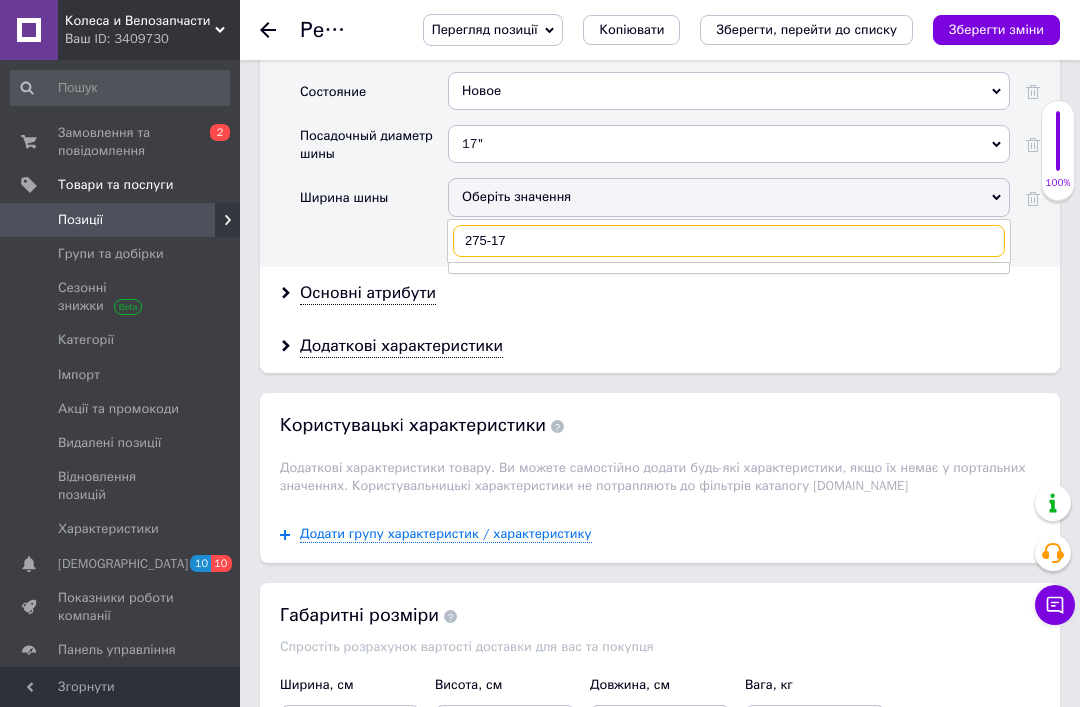 type on "275-17" 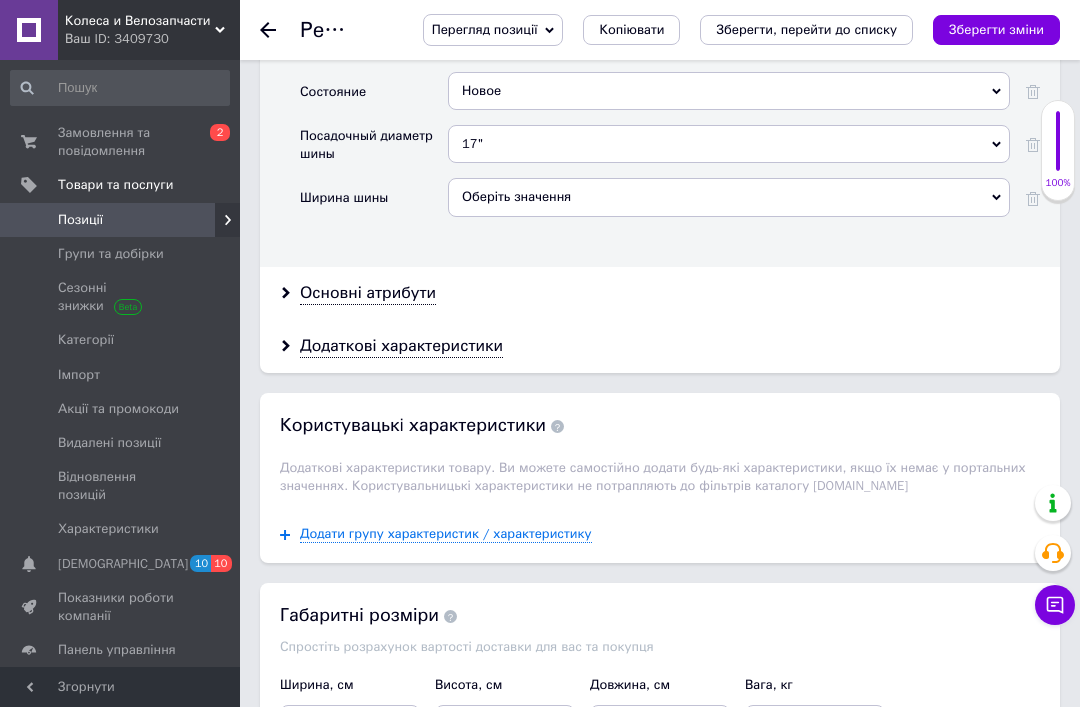 click on "Ширина шины" at bounding box center (374, 204) 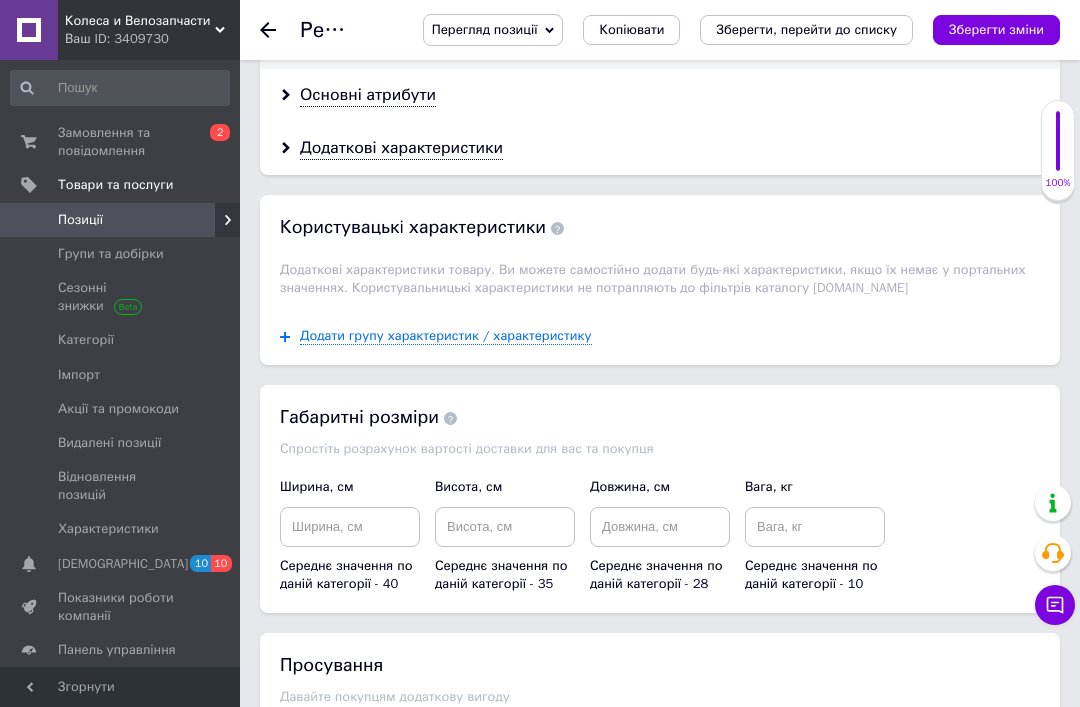 scroll, scrollTop: 2718, scrollLeft: 0, axis: vertical 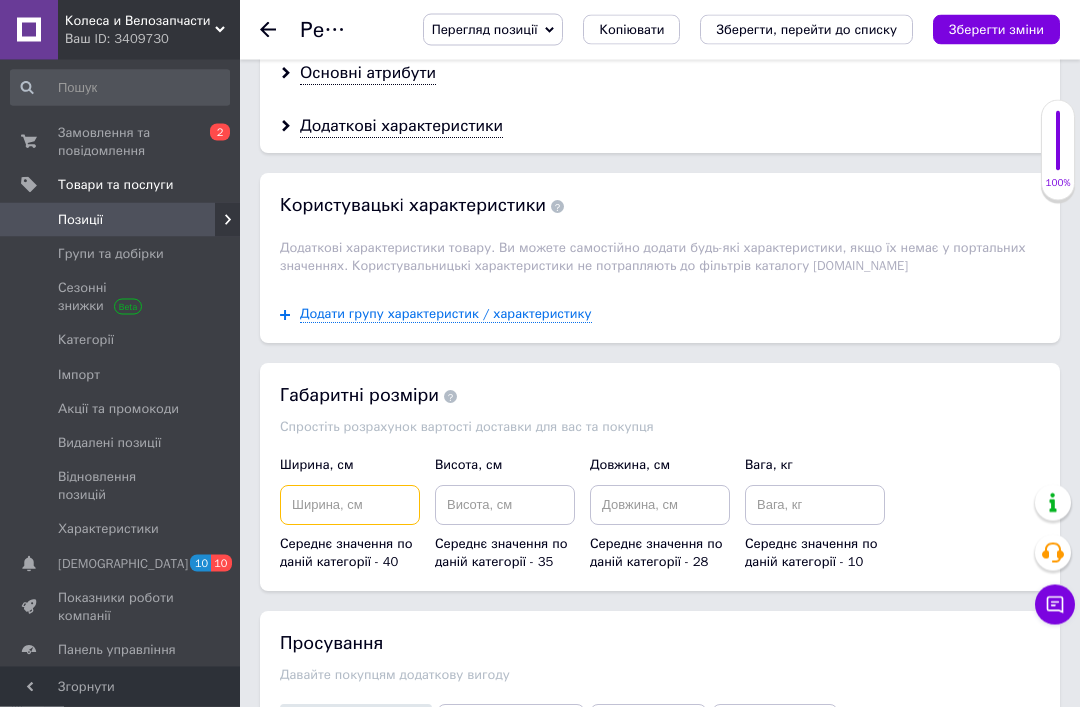 click at bounding box center (350, 506) 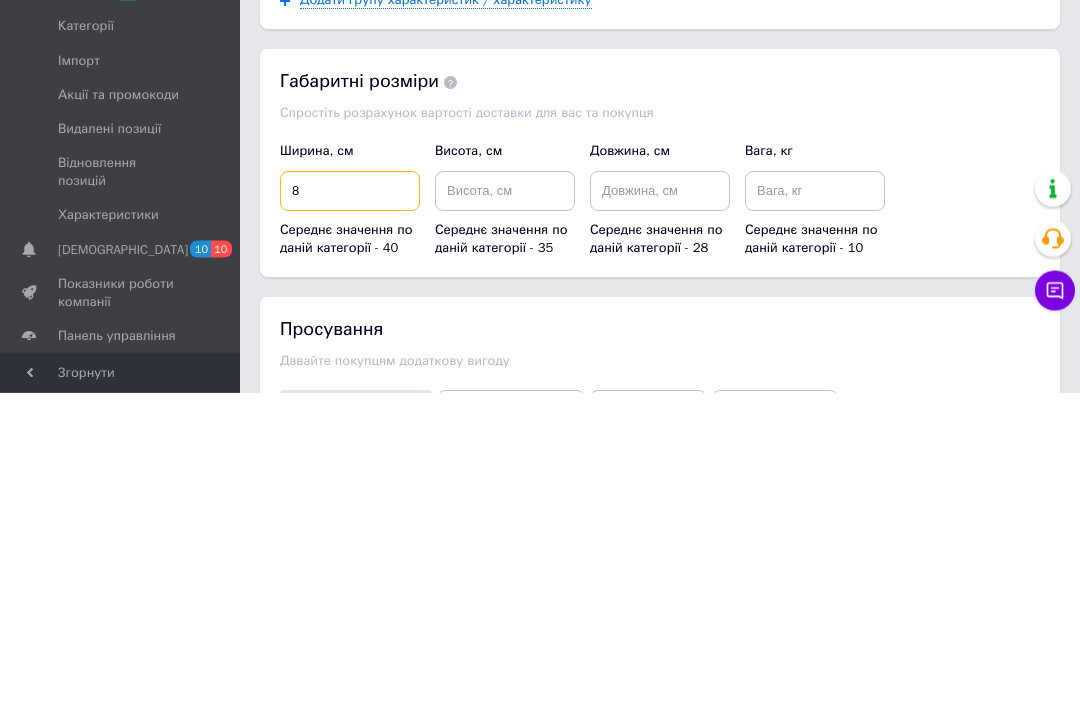 type on "8" 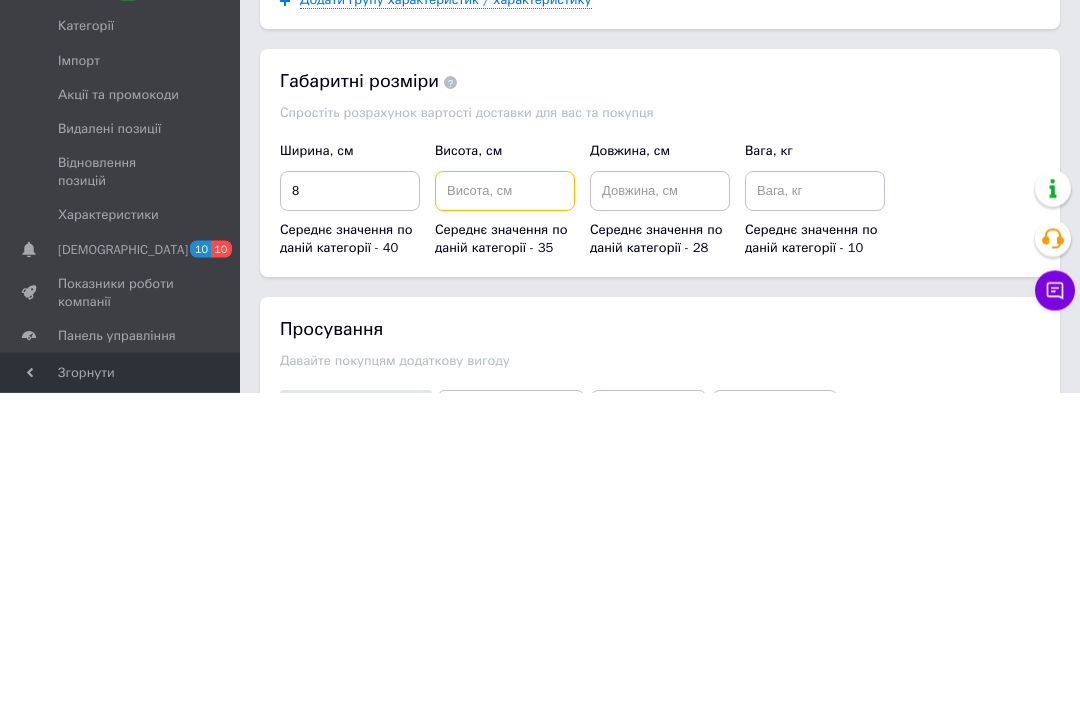 click at bounding box center (505, 506) 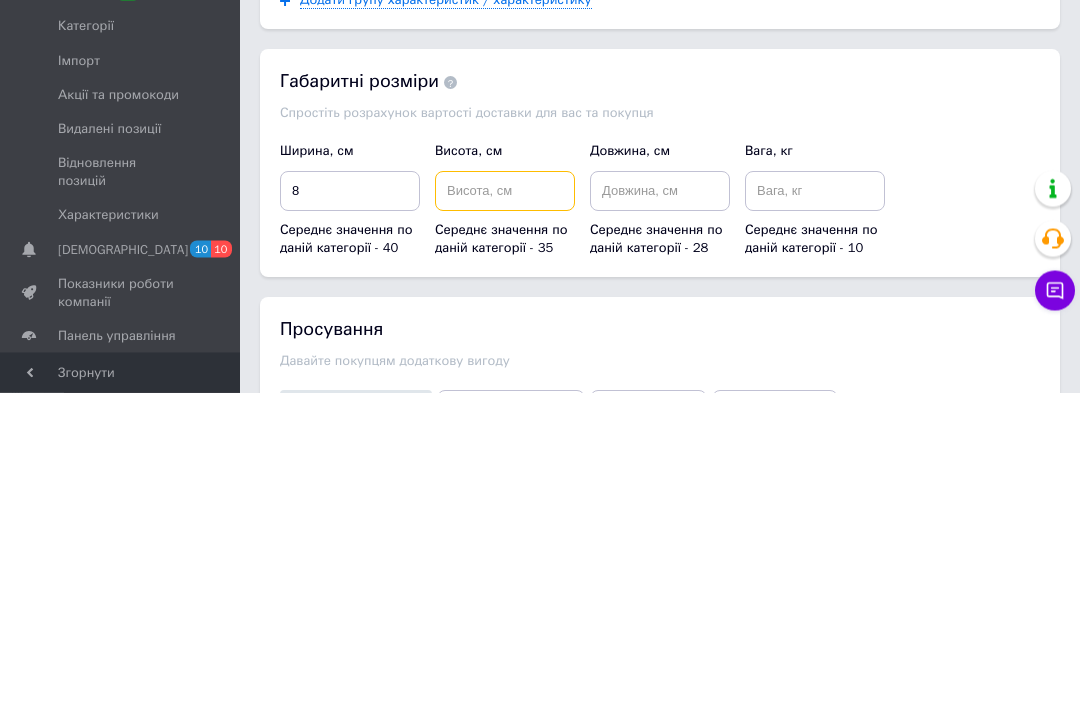 type on "6" 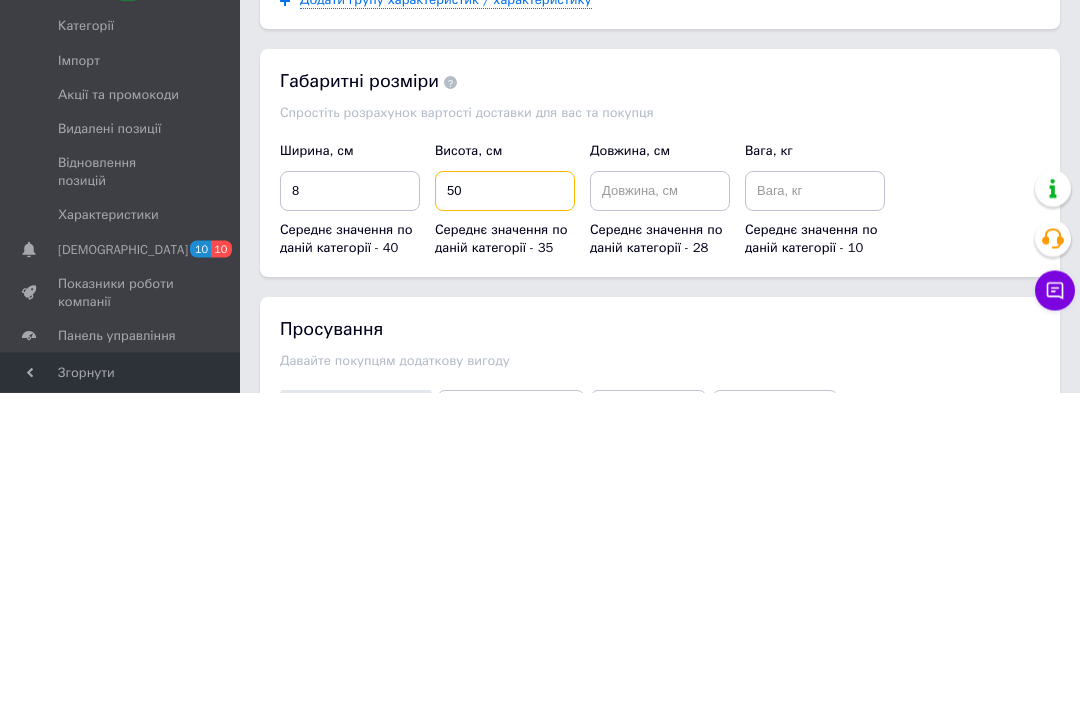 type on "50" 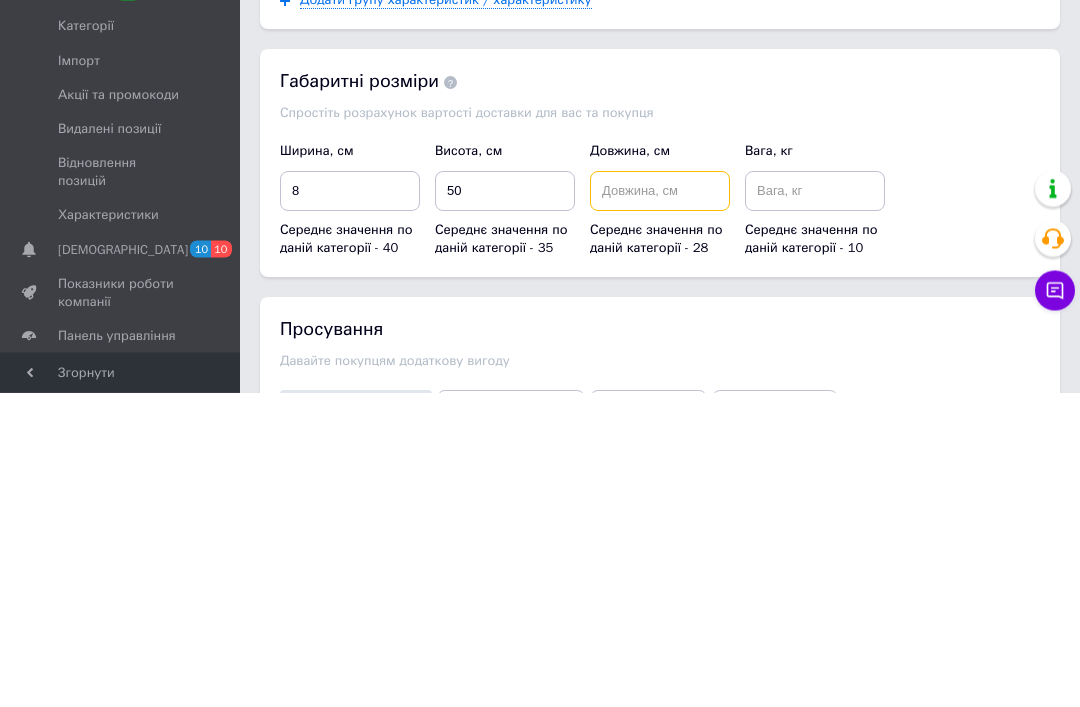 click at bounding box center [660, 506] 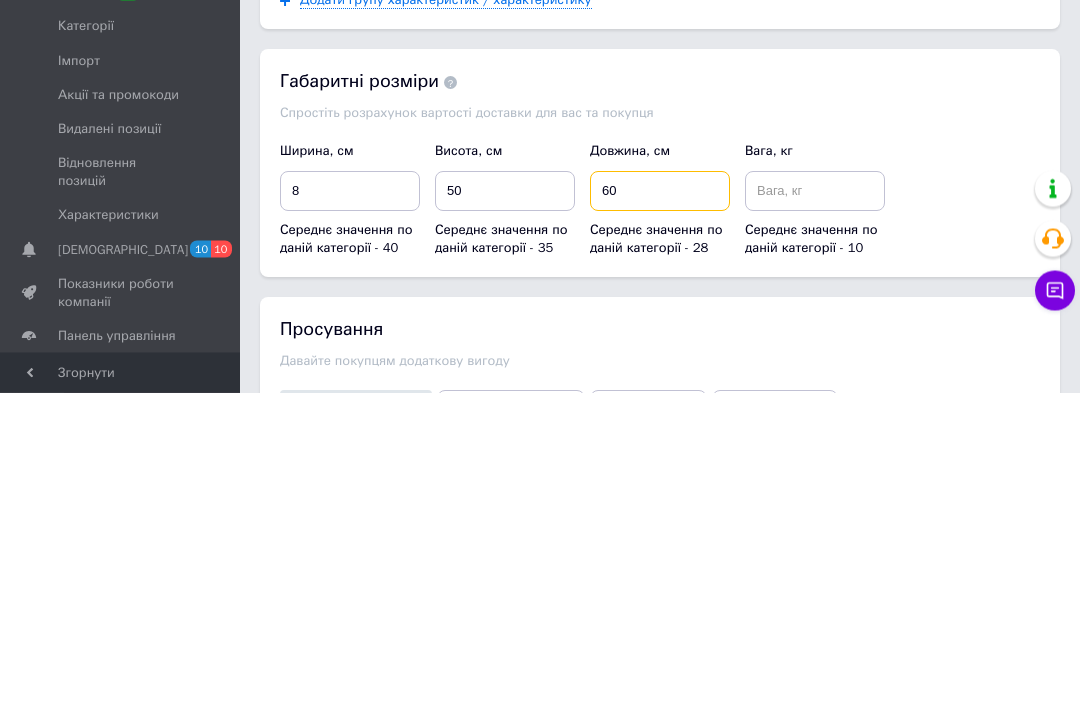 type on "60" 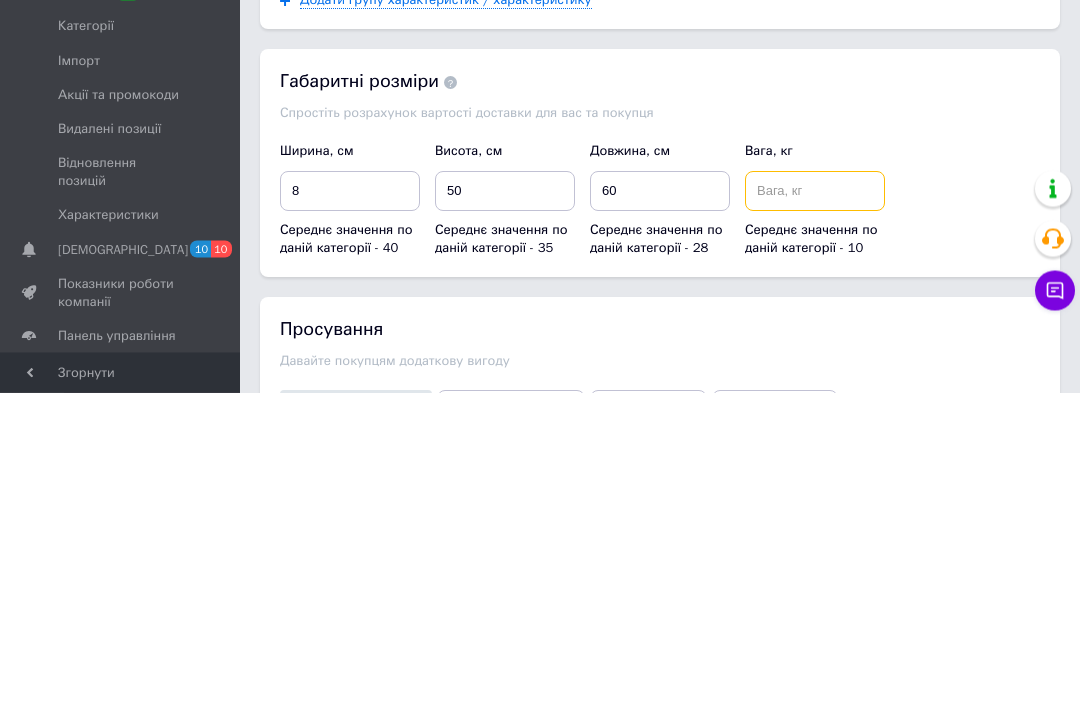 click at bounding box center (815, 506) 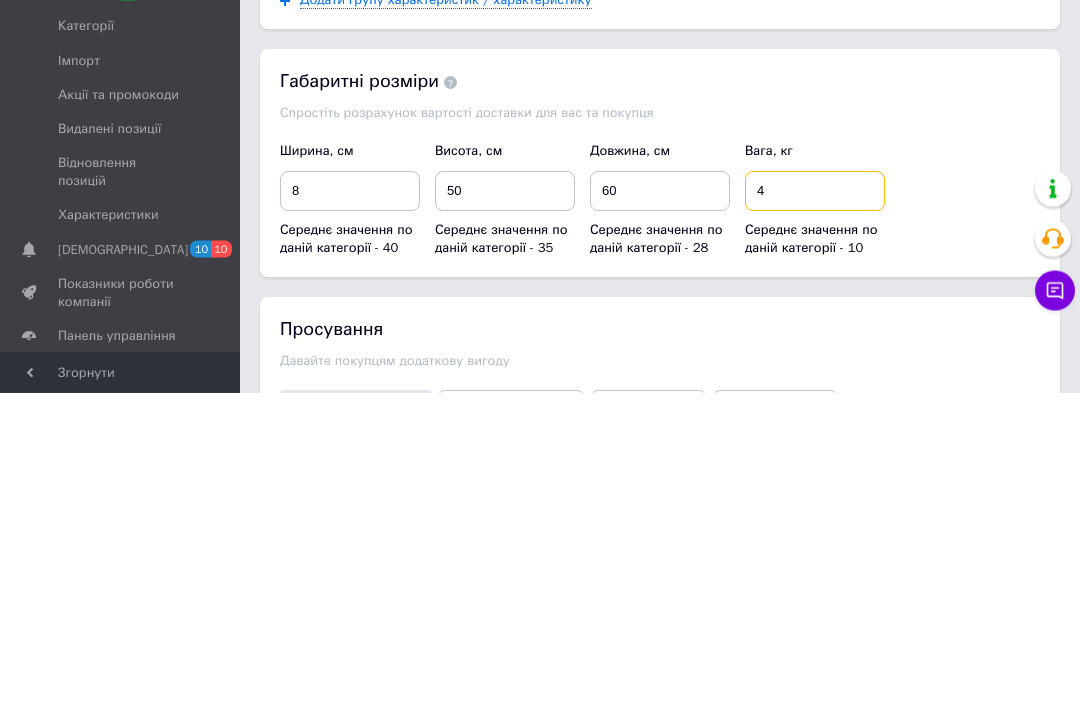 type on "4" 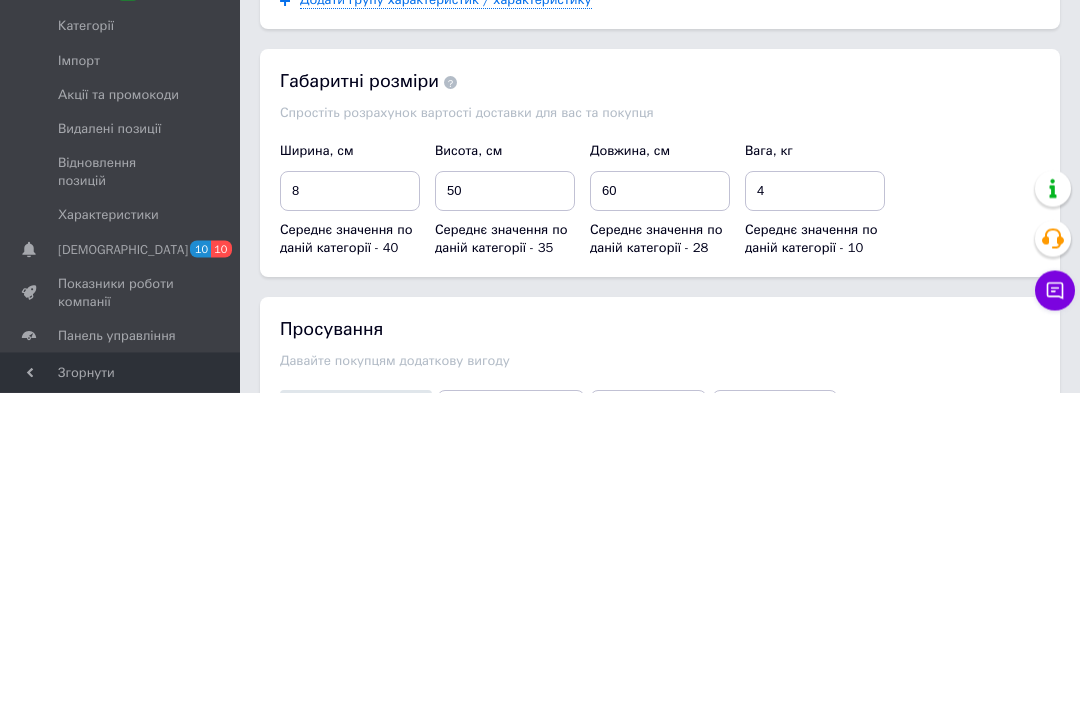 click on "Ширина, см 8 Середнє значення по даній категорії - 40 Висота, см 50 Середнє значення по даній категорії - 35 Довжина, см 60 Середнє значення по даній категорії - 28 Вага, кг 4 Середнє значення по даній категорії - 10" at bounding box center (660, 515) 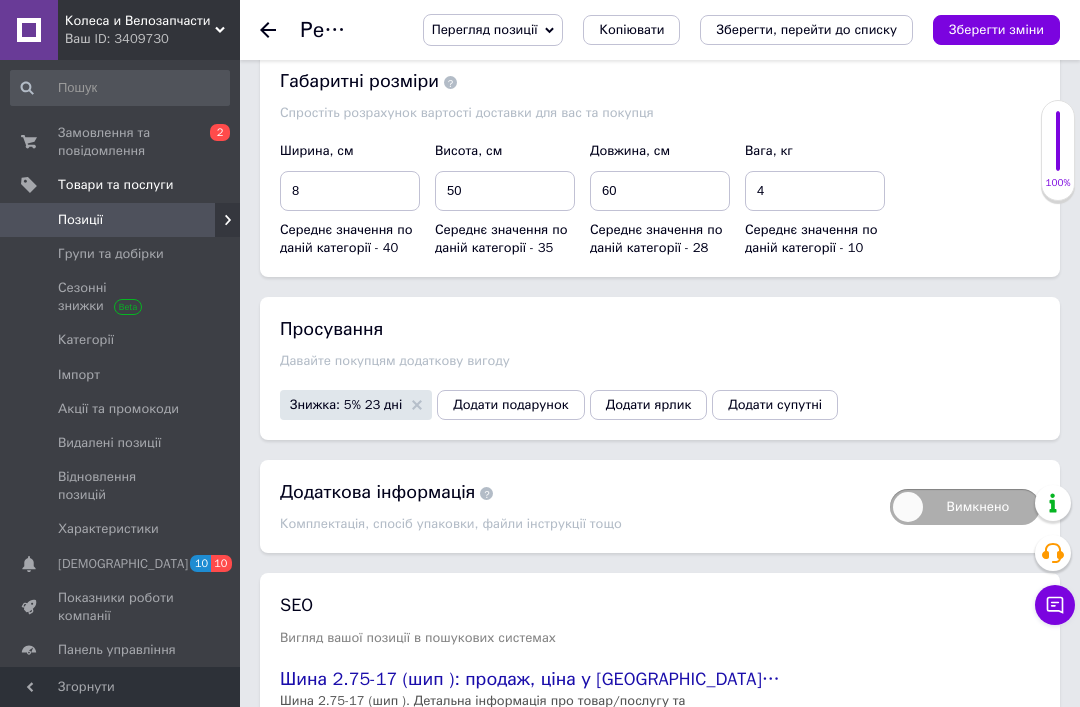 click on "Зберегти зміни" at bounding box center [996, 29] 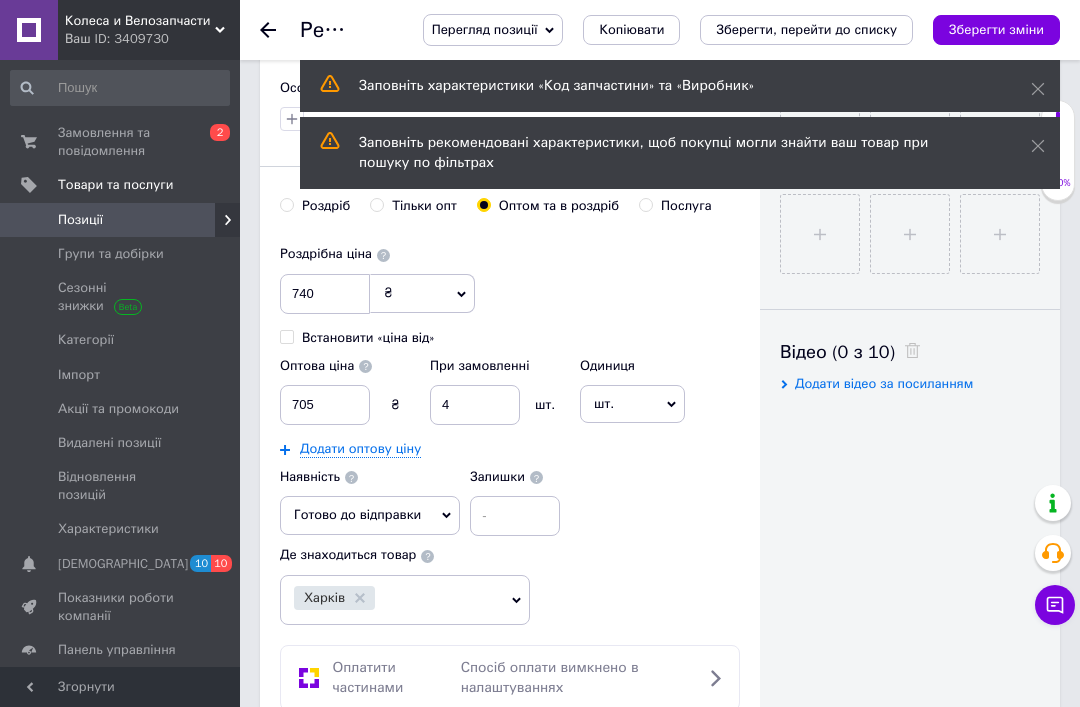 scroll, scrollTop: 752, scrollLeft: 0, axis: vertical 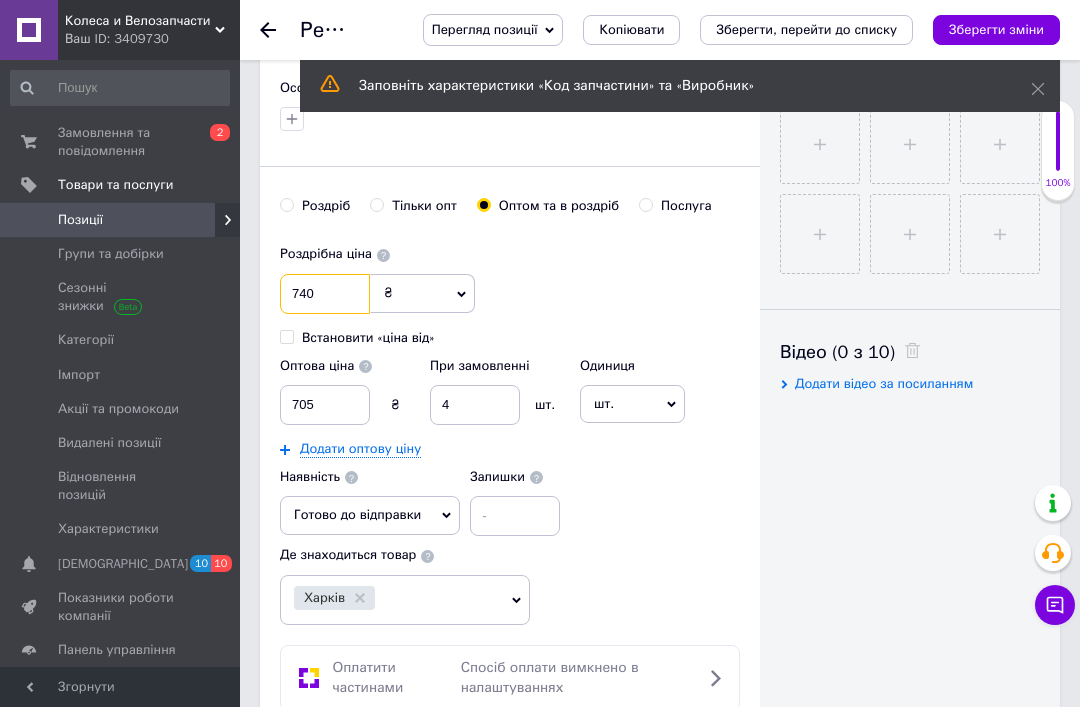 click on "740" at bounding box center [325, 294] 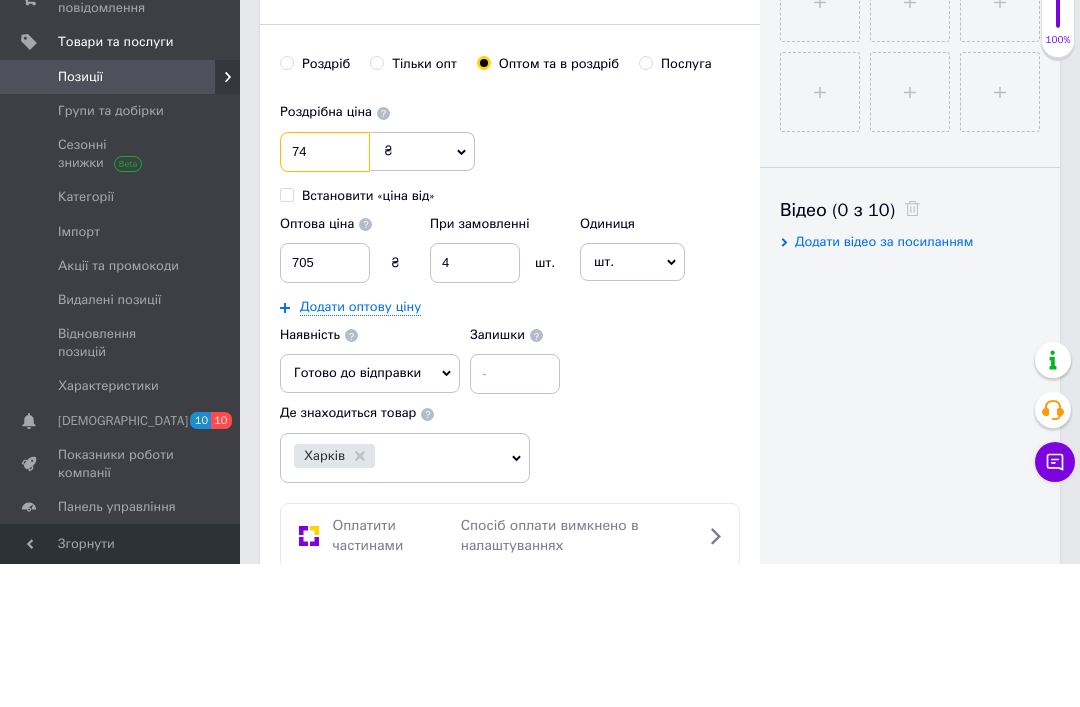 type on "7" 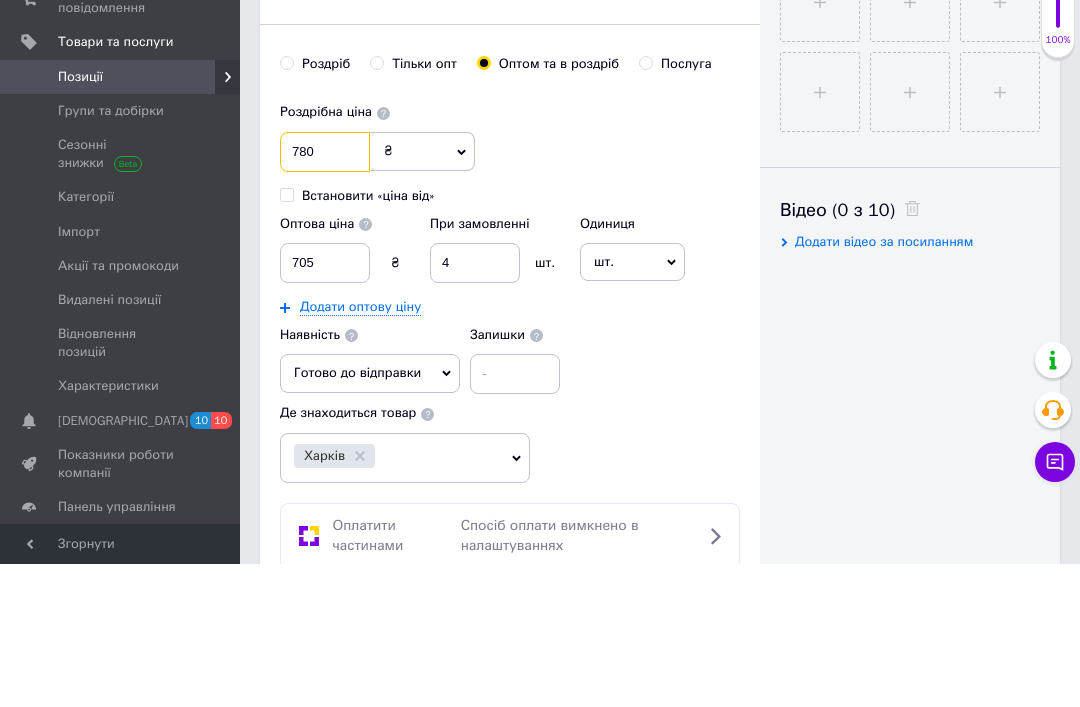 type on "780" 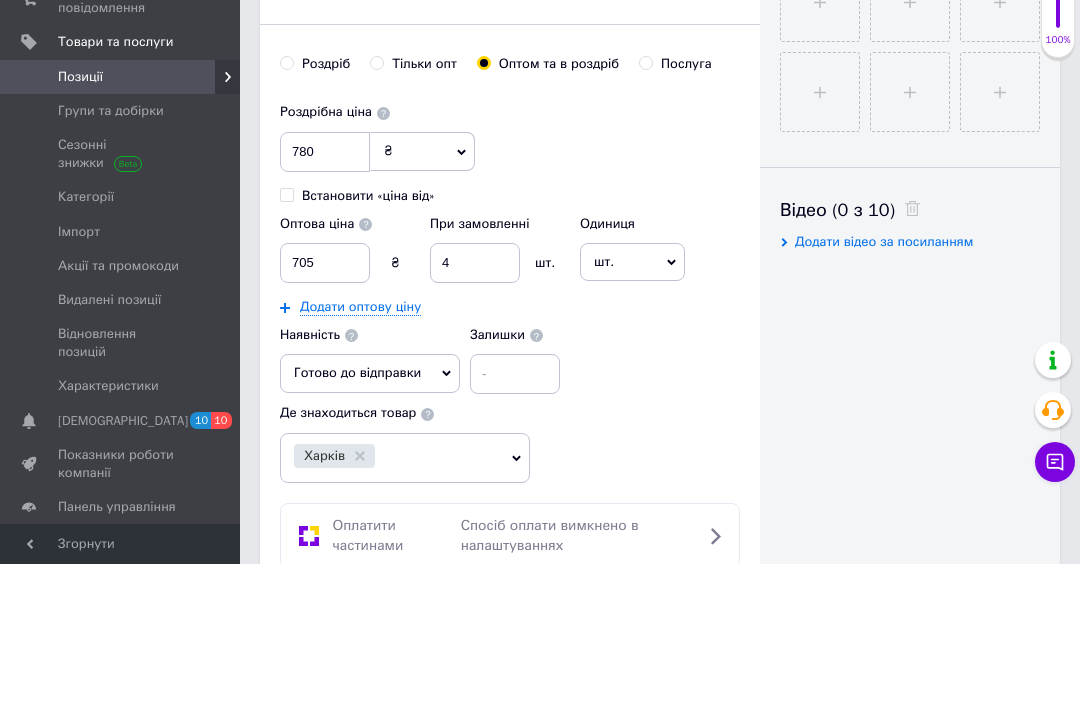 click on "Роздрібна ціна 780 ₴ $ EUR CHF GBP ¥ PLN ₸ MDL HUF KGS CNY TRY KRW lei Встановити «ціна від» Оптова ціна 705 ₴ При замовленні 4 шт. Додати оптову ціну Одиниця шт. Популярне комплект упаковка кв.м пара м кг пог.м послуга т а автоцистерна ампула б балон банка блістер бобіна бочка [PERSON_NAME] бухта в ват виїзд відро г г га година гр/кв.м гігакалорія д дав два місяці день доба доза є єврокуб з зміна к кВт каністра карат кв.дм кв.м кв.см кв.фут квартал кг кг/кв.м км колесо комплект коробка куб.дм куб.м л л лист м м мВт мл мм моток місяць мішок н набір номер о об'єкт од. п палетомісце пара партія пач р [PERSON_NAME]" at bounding box center [510, 386] 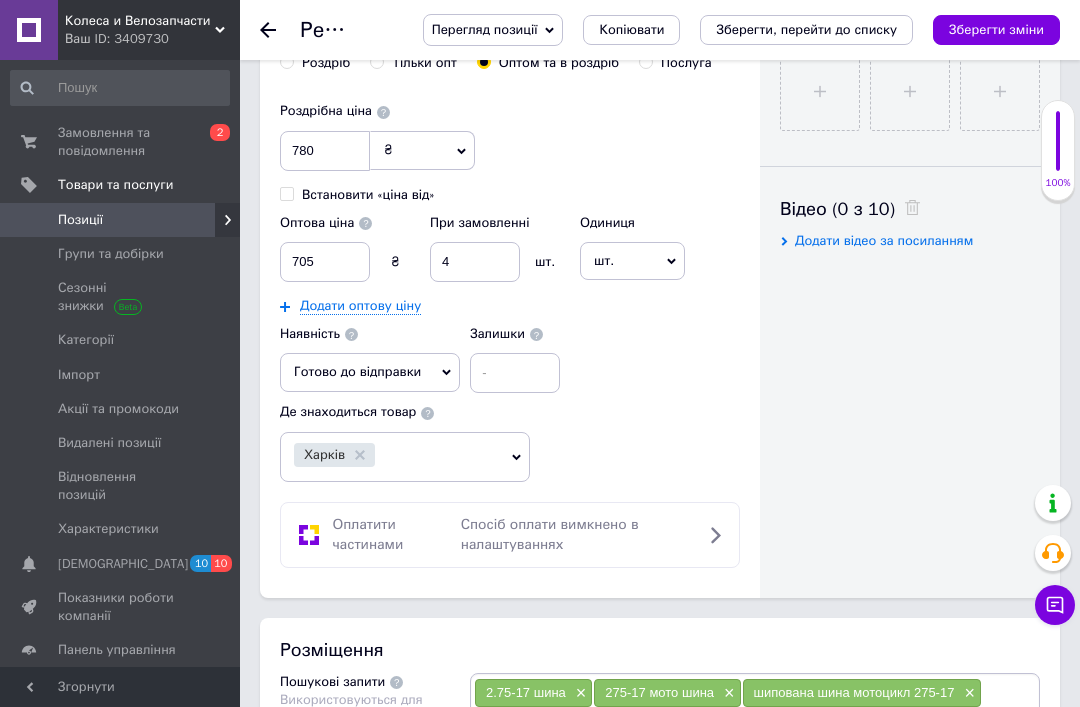 click on "Зберегти зміни" at bounding box center [996, 30] 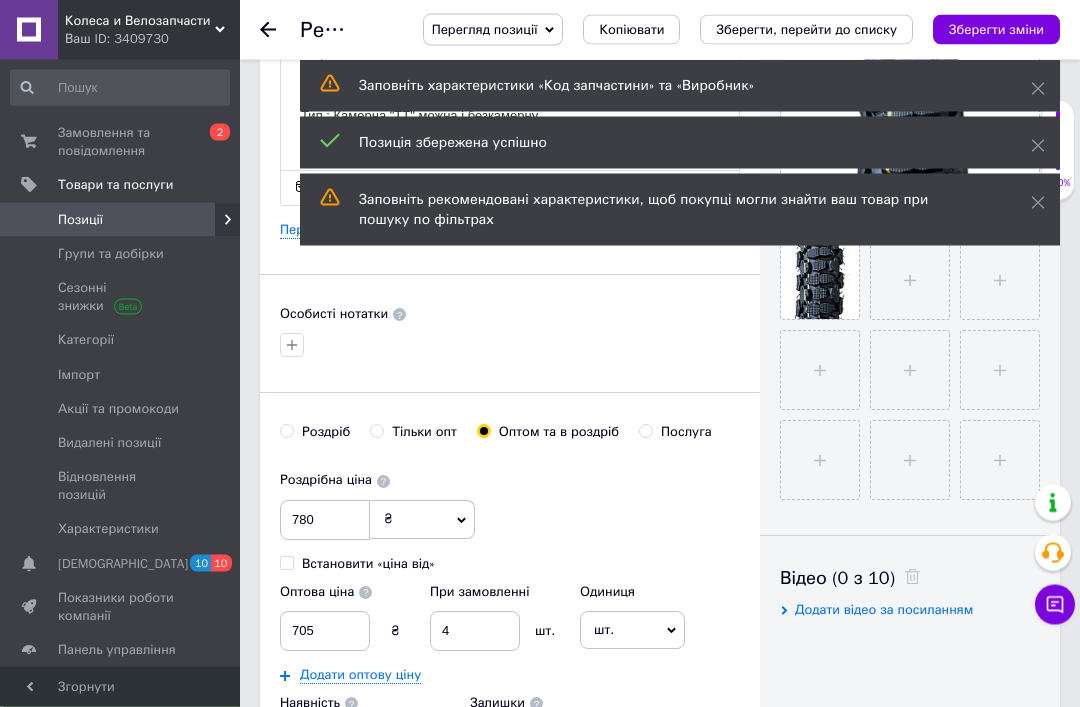 scroll, scrollTop: 509, scrollLeft: 0, axis: vertical 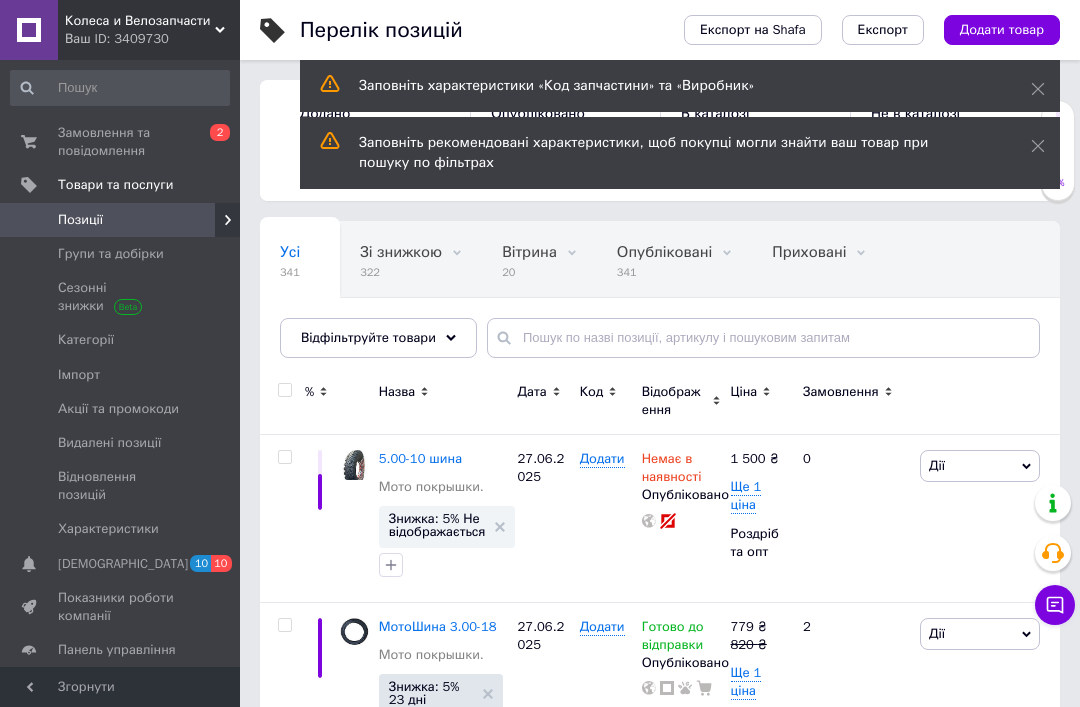 click on "Приховані 0" at bounding box center (819, 260) 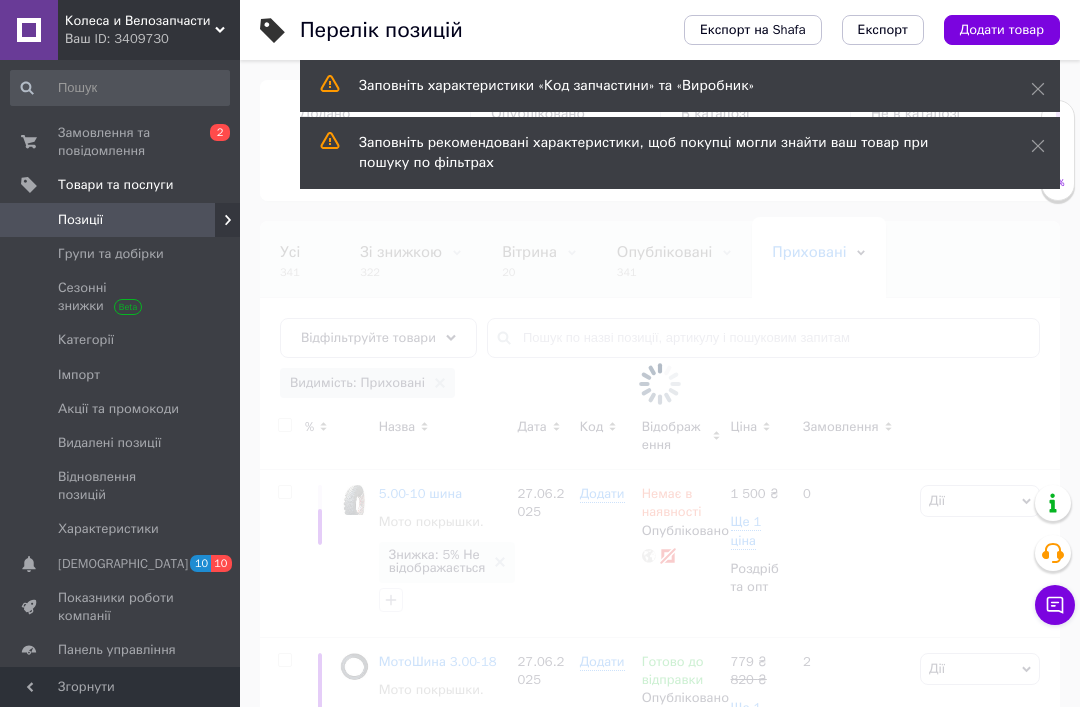 scroll, scrollTop: 0, scrollLeft: 6, axis: horizontal 